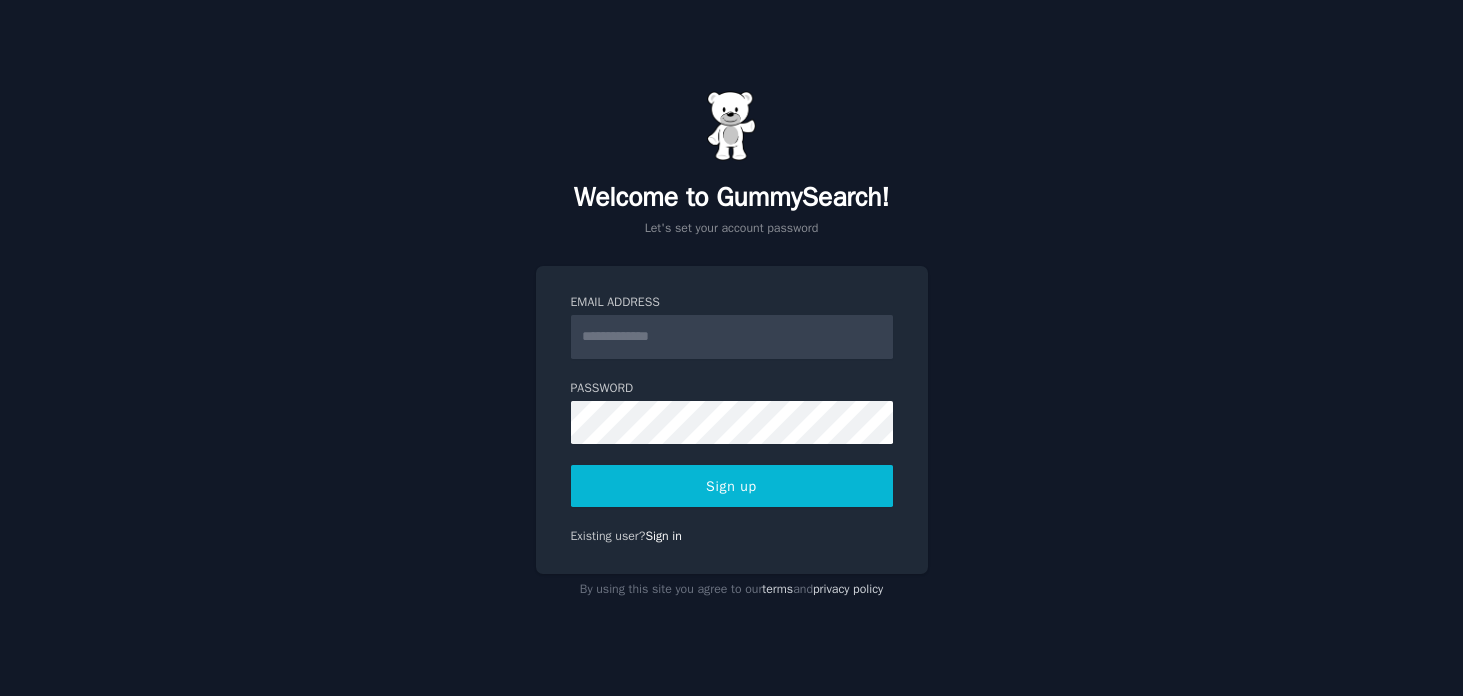 scroll, scrollTop: 0, scrollLeft: 0, axis: both 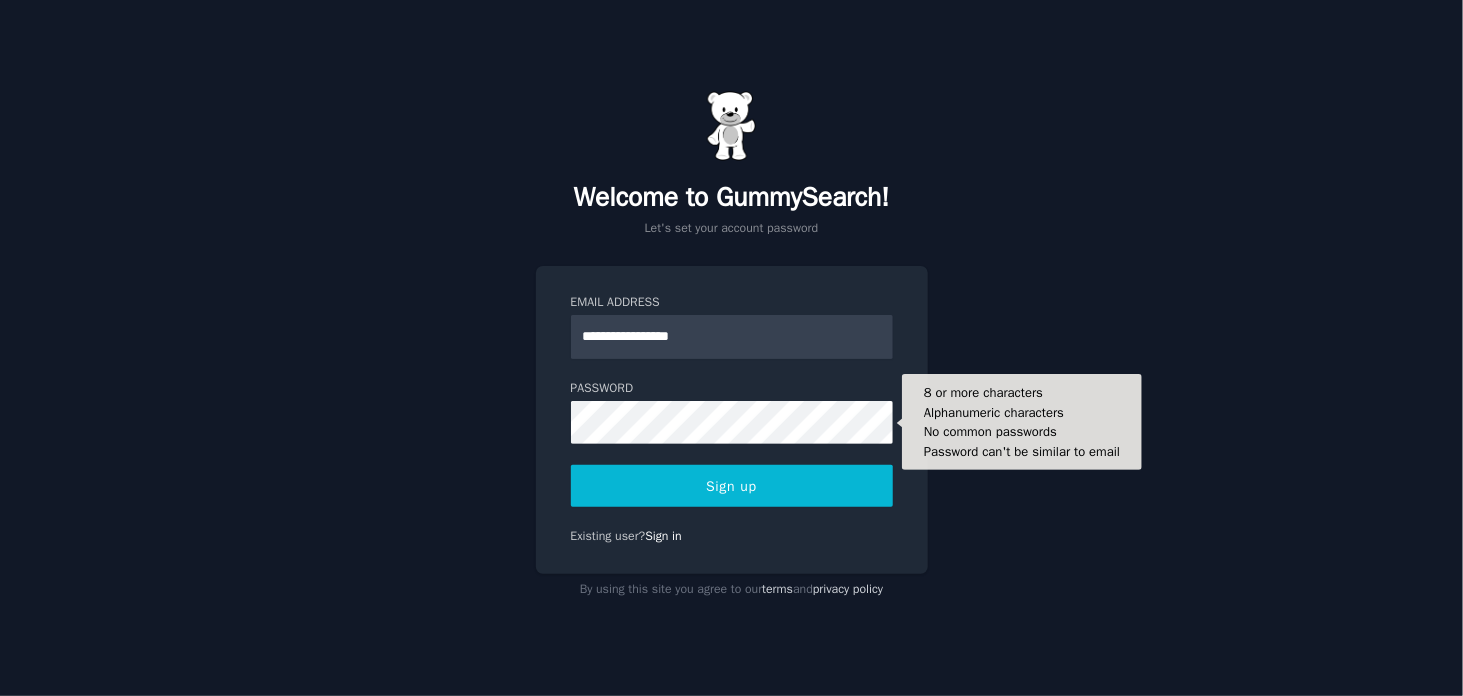 type on "**********" 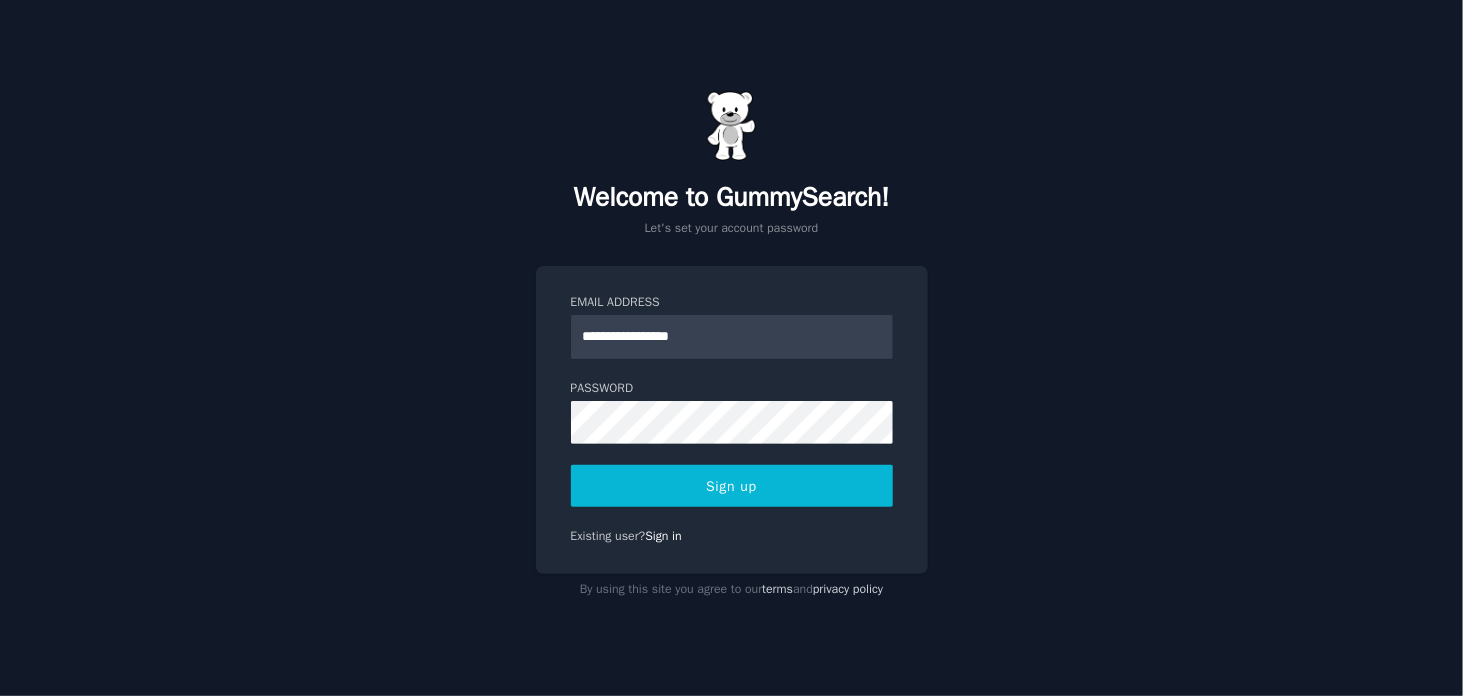 click on "Sign up" at bounding box center [732, 486] 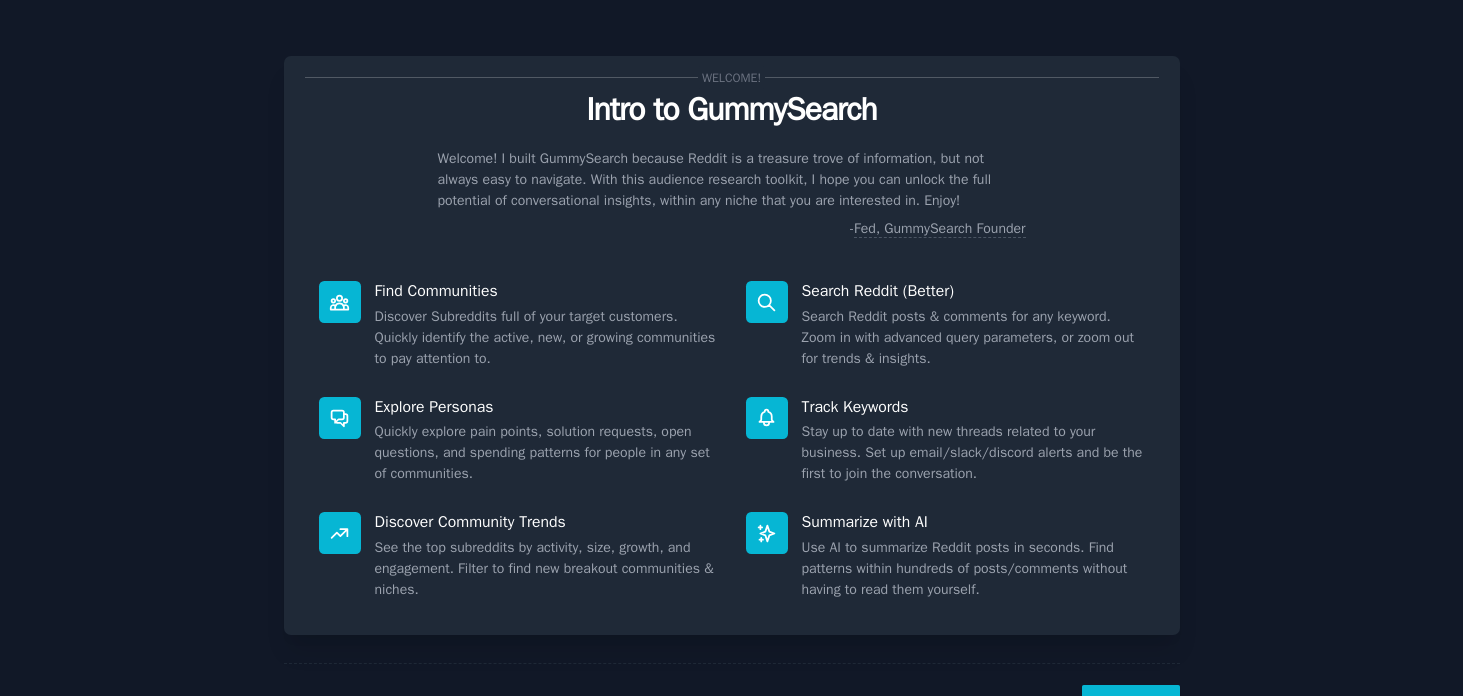 scroll, scrollTop: 0, scrollLeft: 0, axis: both 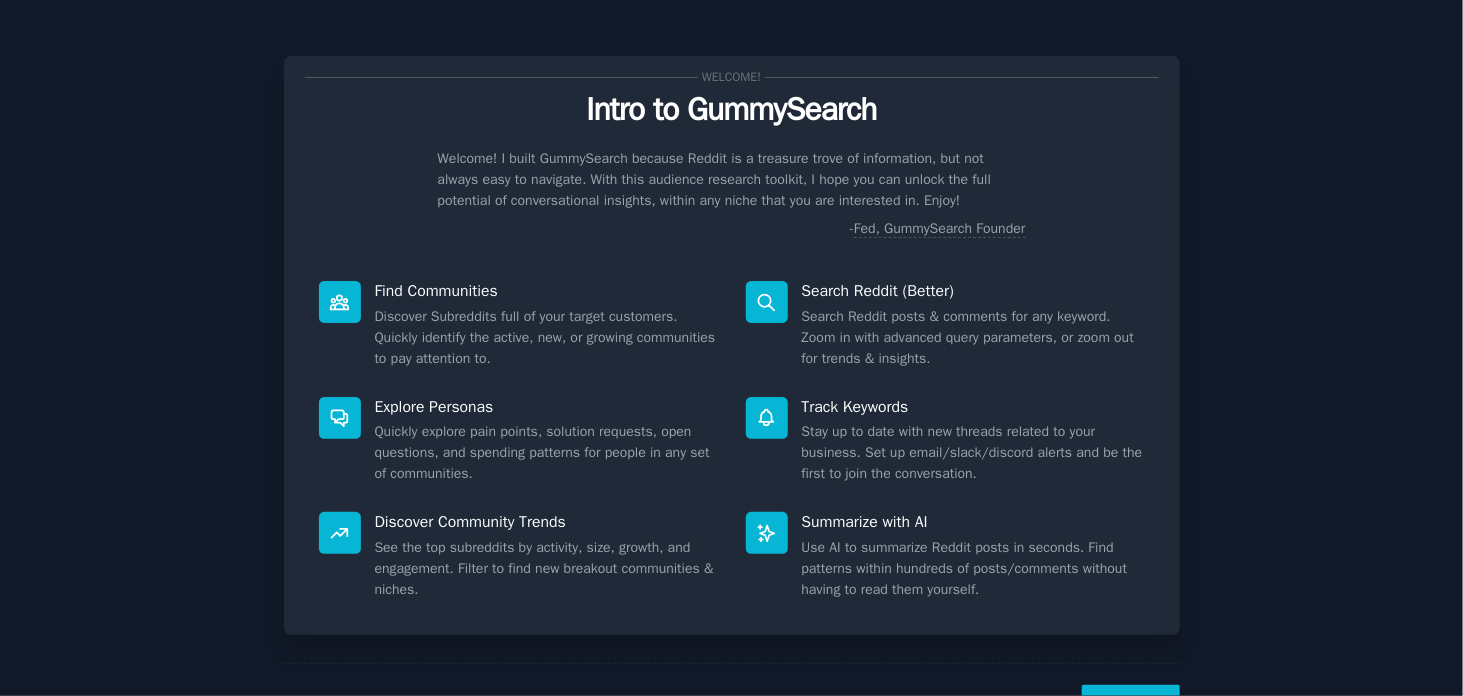 click on "Welcome! Intro to GummySearch Welcome! I built GummySearch because Reddit is a treasure trove of information, but not always easy to navigate. With this audience research toolkit, I hope you can unlock the full potential of conversational insights, within any niche that you are interested in. Enjoy! -  Fed, GummySearch Founder Find Communities Discover Subreddits full of your target customers. Quickly identify the active, new, or growing communities to pay attention to. Search Reddit (Better) Search Reddit posts & comments for any keyword. Zoom in with advanced query parameters, or zoom out for trends & insights. Explore Personas Quickly explore pain points, solution requests, open questions, and spending patterns for people in any set of communities. Track Keywords Stay up to date with new threads related to your business. Set up email/slack/discord alerts and be the first to join the conversation. Discover Community Trends Summarize with AI Next" at bounding box center [731, 391] 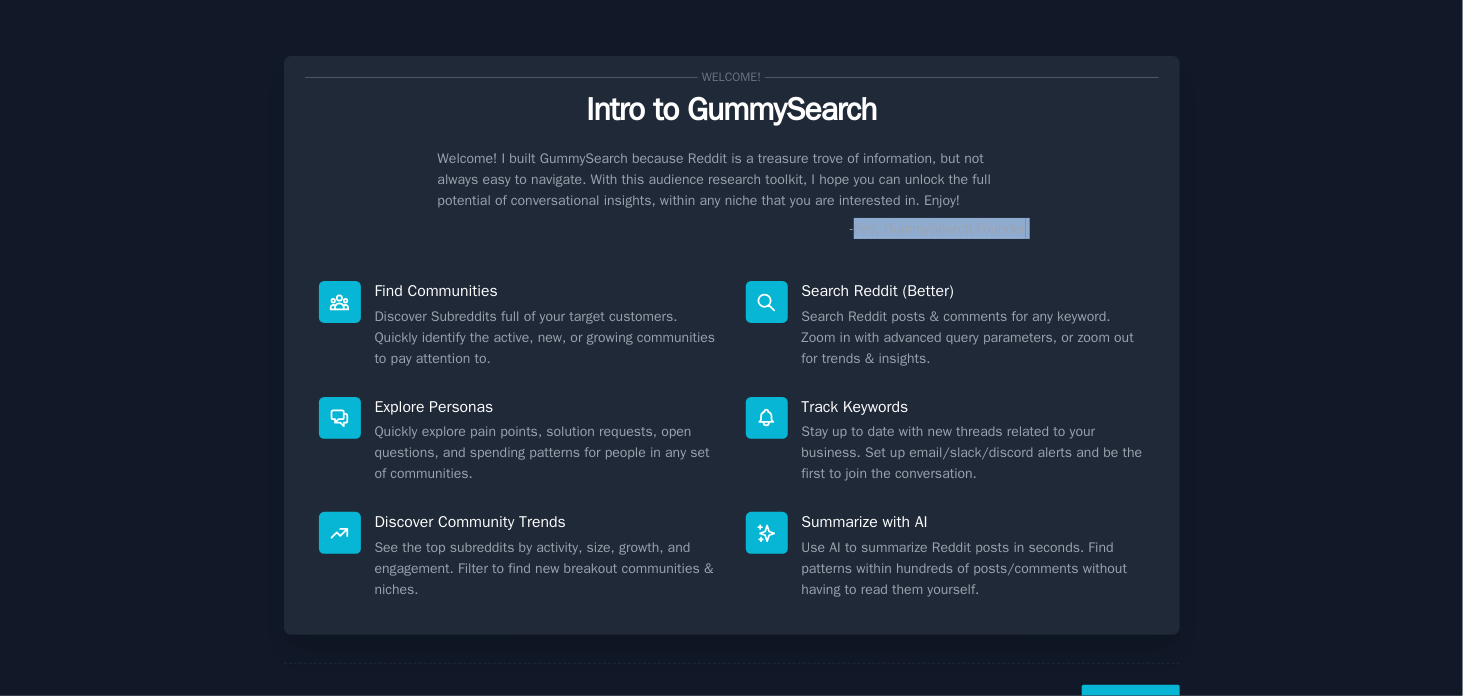 click on "Welcome! Intro to GummySearch Welcome! I built GummySearch because Reddit is a treasure trove of information, but not always easy to navigate. With this audience research toolkit, I hope you can unlock the full potential of conversational insights, within any niche that you are interested in. Enjoy! -  Fed, GummySearch Founder Find Communities Discover Subreddits full of your target customers. Quickly identify the active, new, or growing communities to pay attention to. Search Reddit (Better) Search Reddit posts & comments for any keyword. Zoom in with advanced query parameters, or zoom out for trends & insights. Explore Personas Quickly explore pain points, solution requests, open questions, and spending patterns for people in any set of communities. Track Keywords Stay up to date with new threads related to your business. Set up email/slack/discord alerts and be the first to join the conversation. Discover Community Trends Summarize with AI Next" at bounding box center (731, 391) 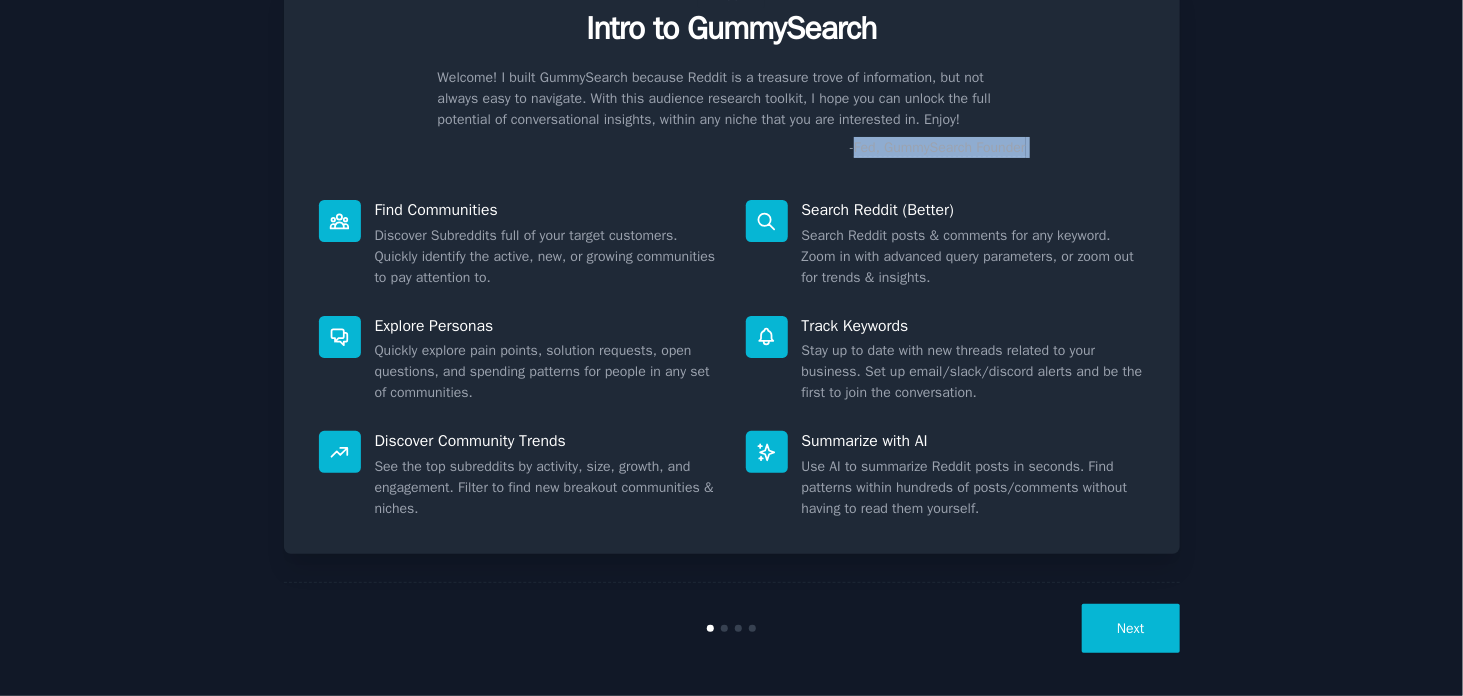 scroll, scrollTop: 85, scrollLeft: 0, axis: vertical 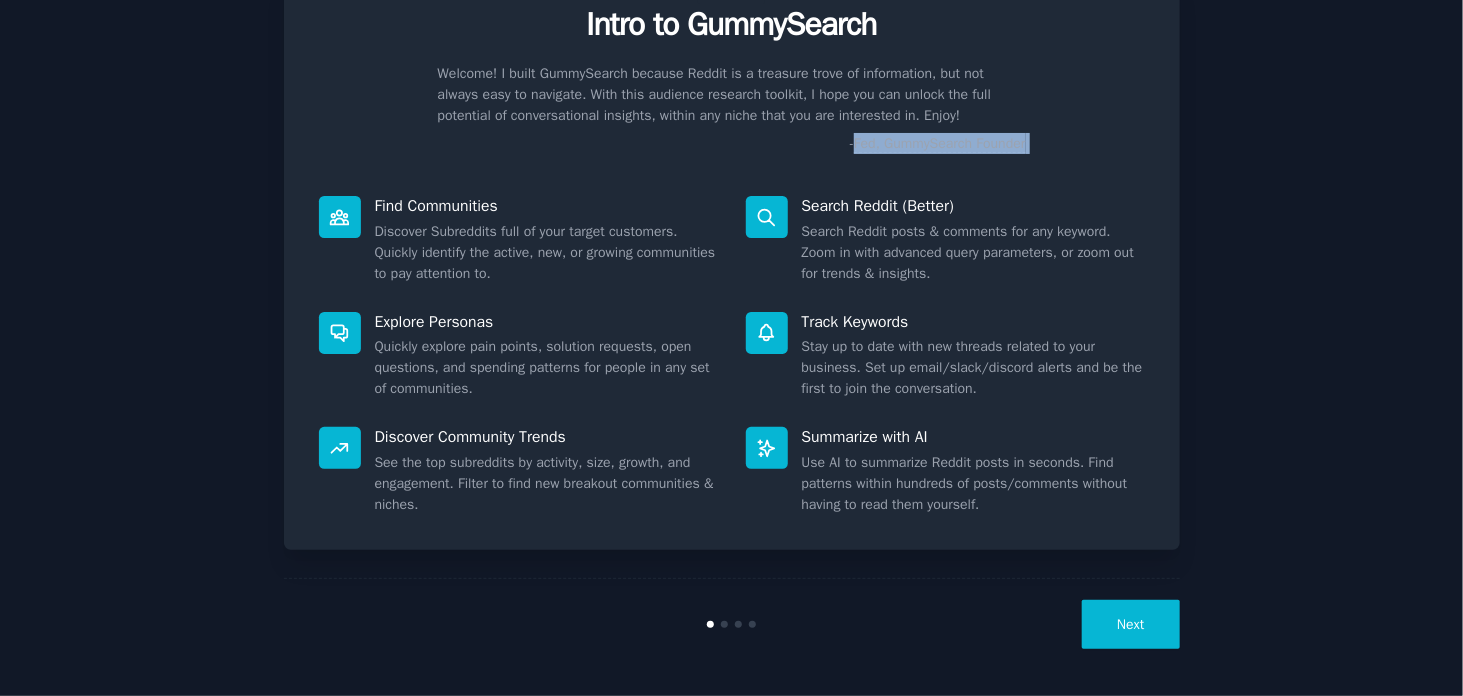 click on "Next" at bounding box center [1130, 624] 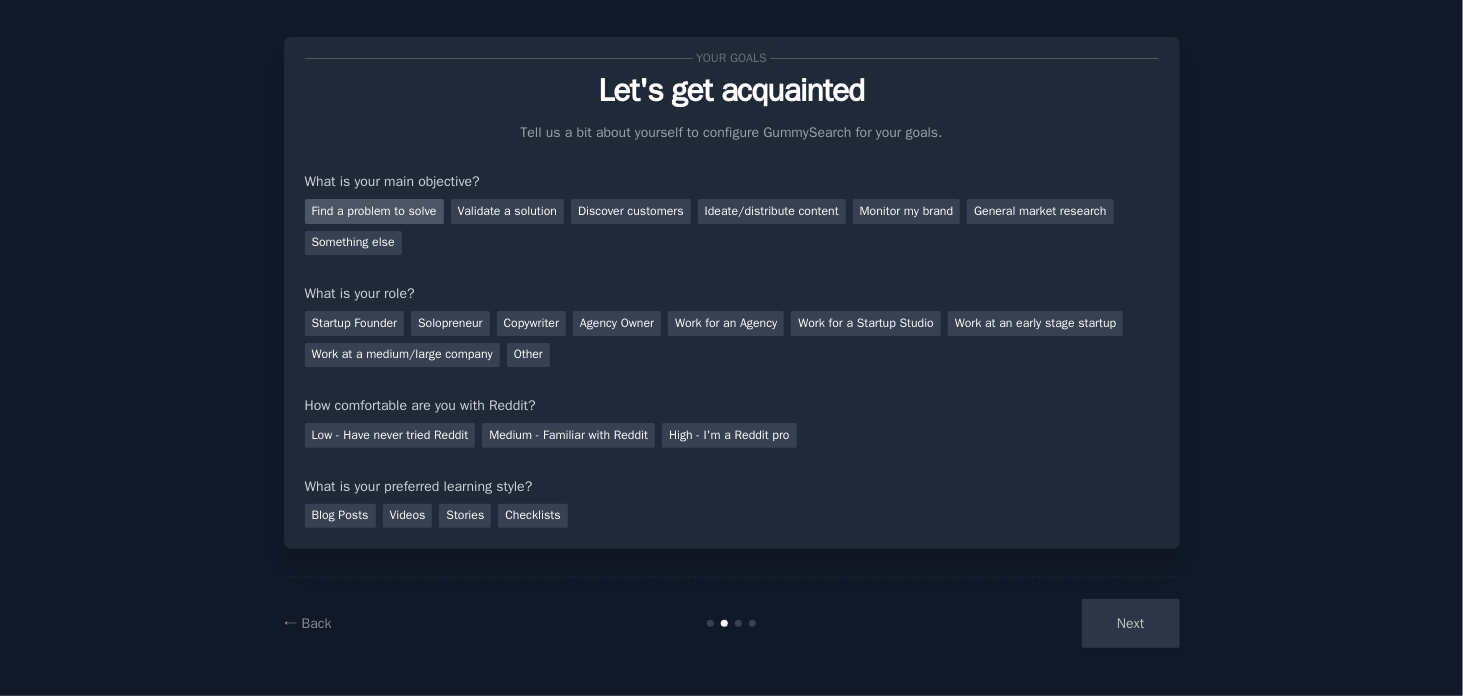 click on "Find a problem to solve" at bounding box center [374, 211] 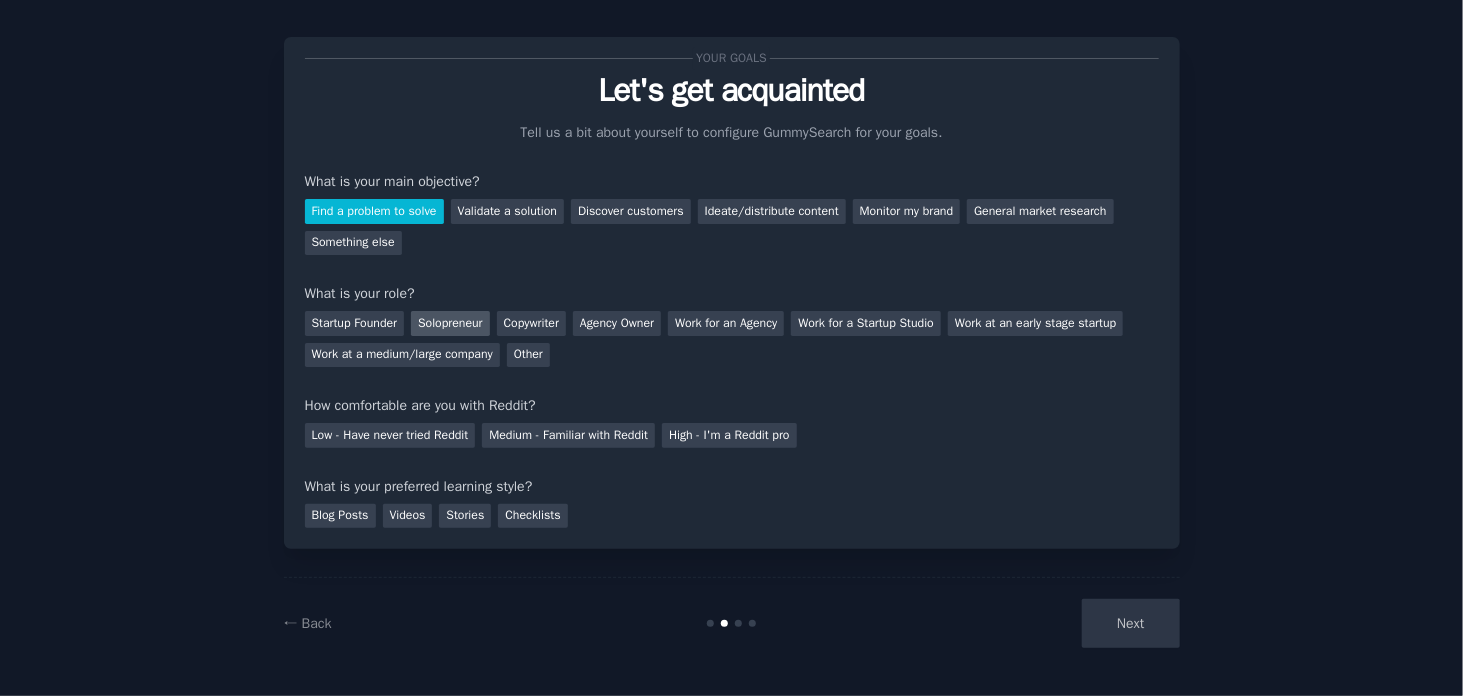 click on "Solopreneur" at bounding box center (450, 323) 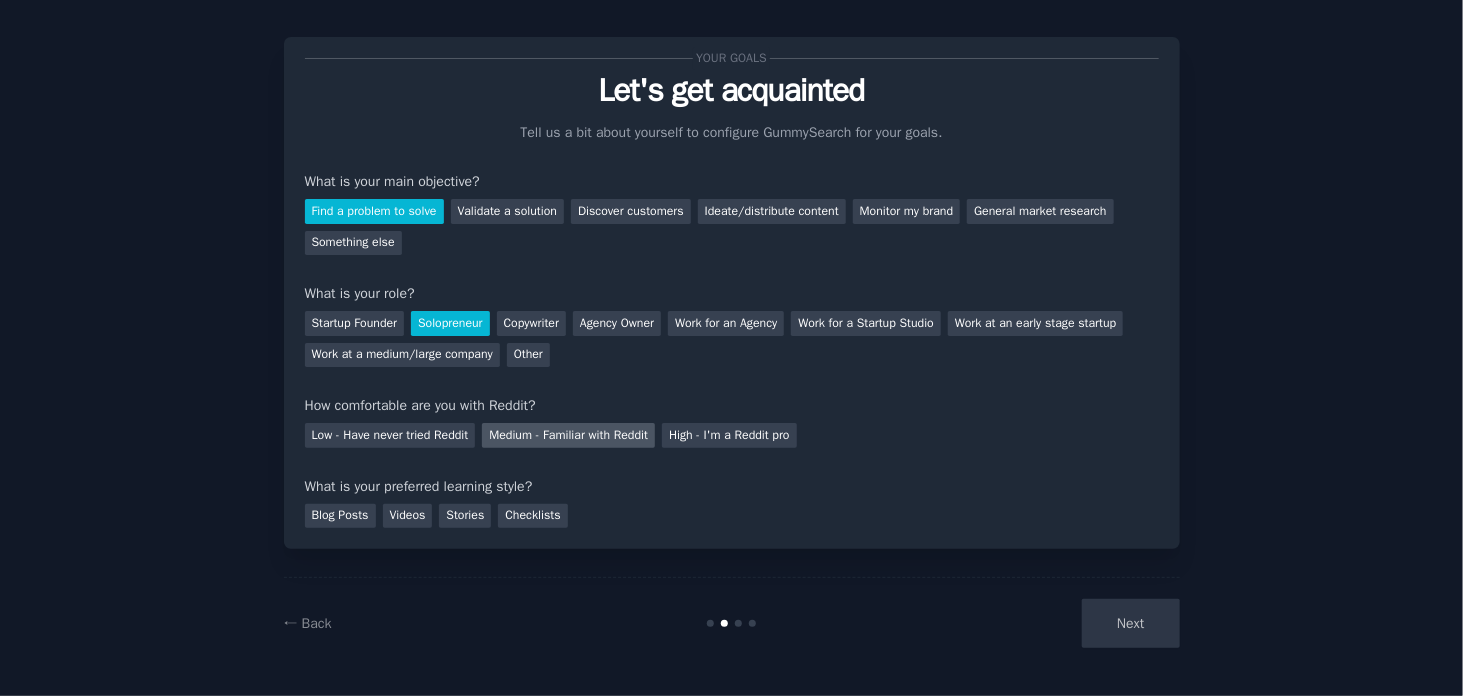 click on "Medium - Familiar with Reddit" at bounding box center (568, 435) 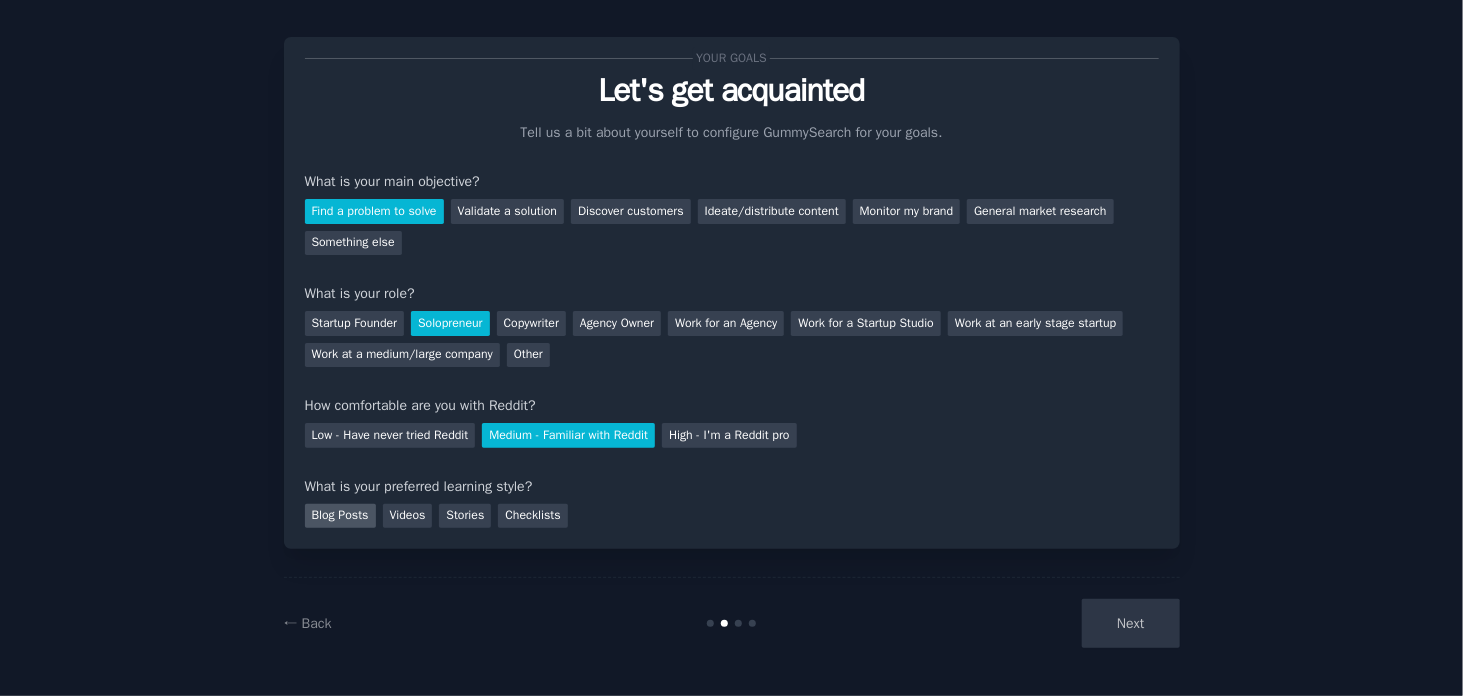 click on "Blog Posts" at bounding box center (340, 516) 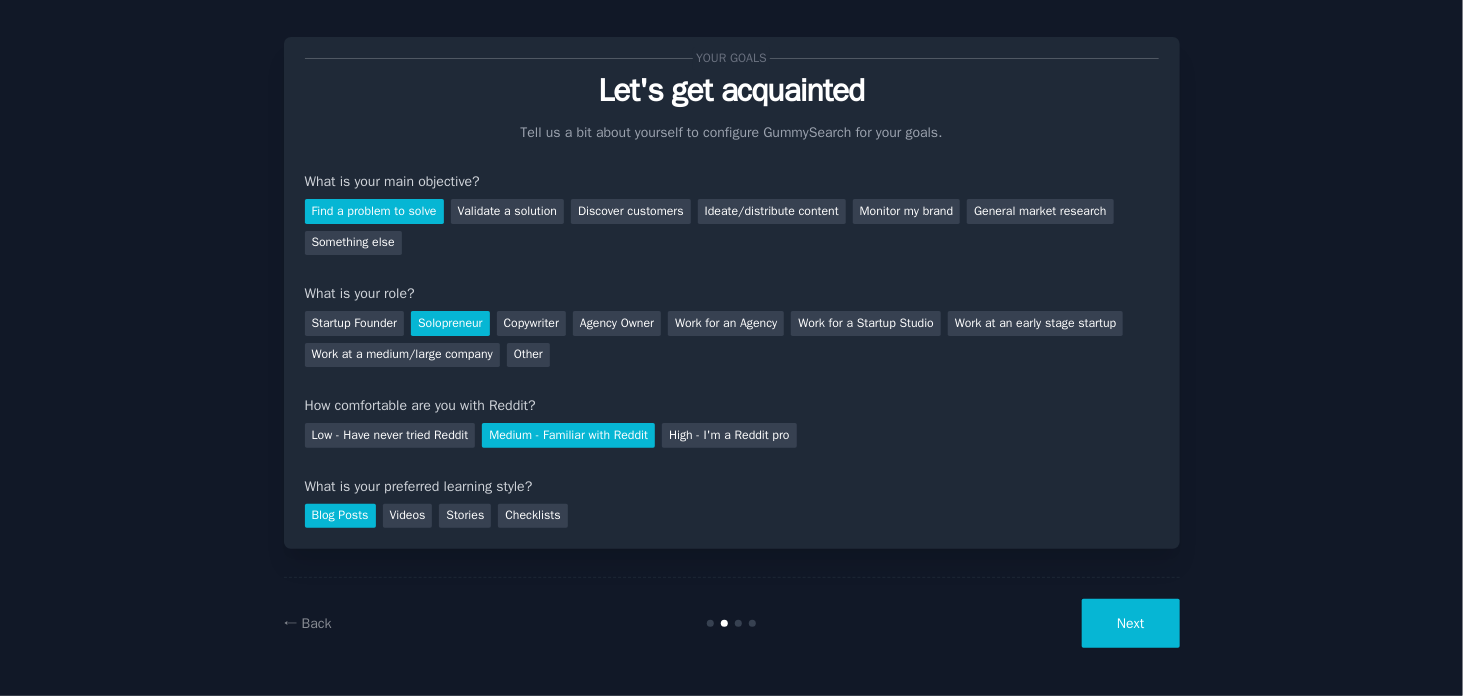 click on "Next" at bounding box center [1130, 623] 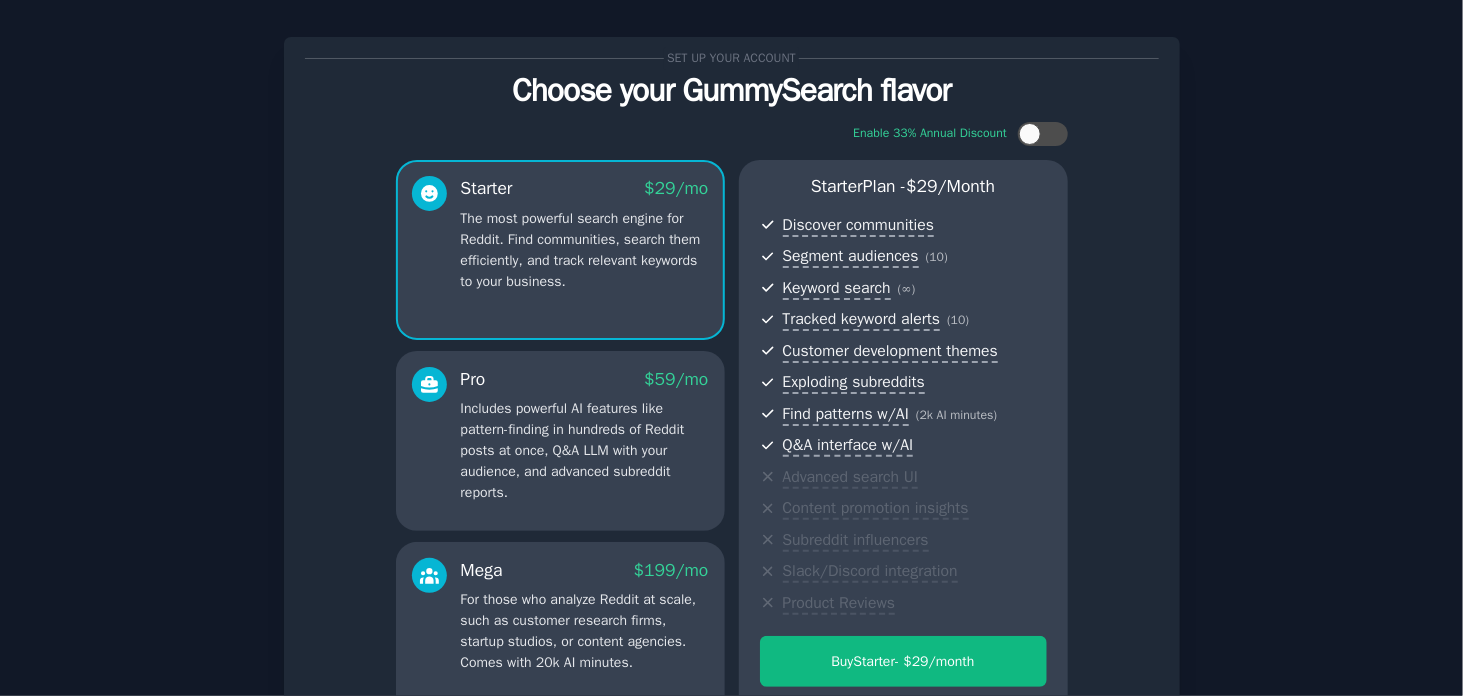 scroll, scrollTop: 183, scrollLeft: 0, axis: vertical 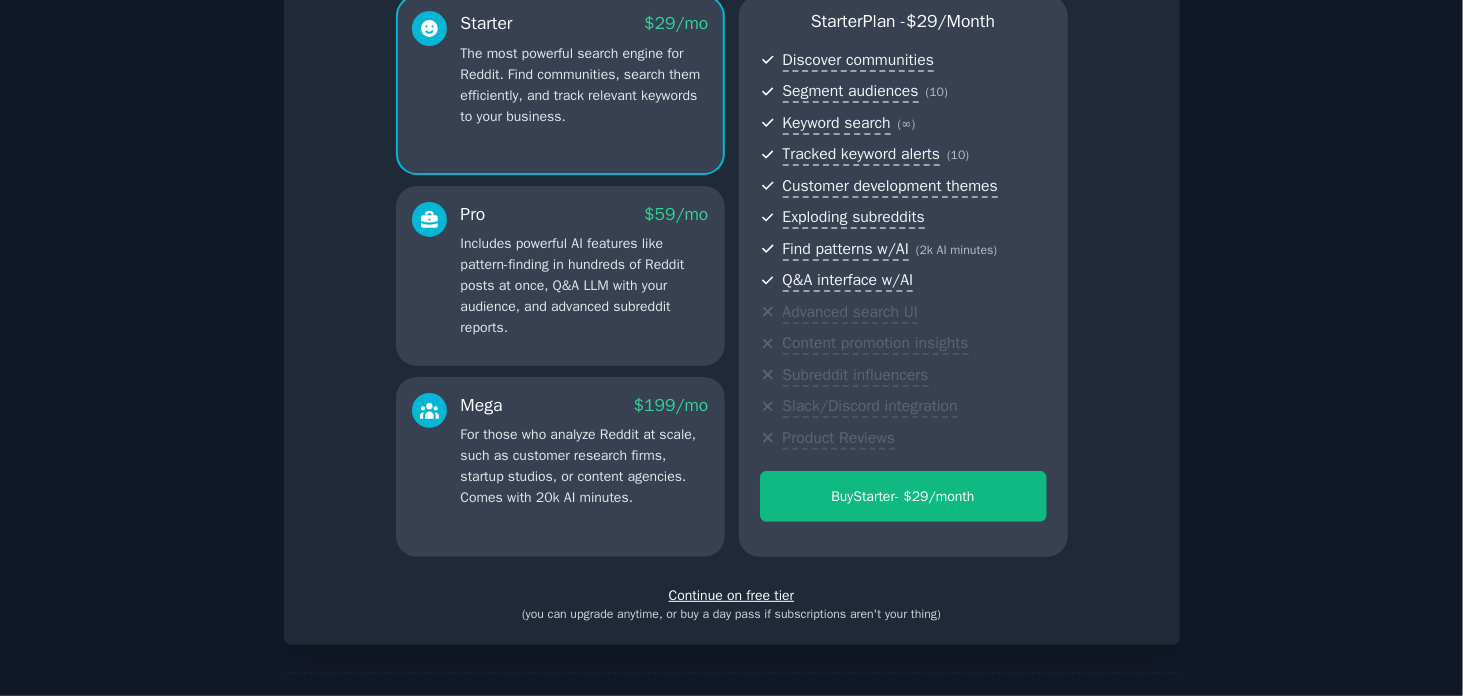 click on "Continue on free tier" at bounding box center [732, 595] 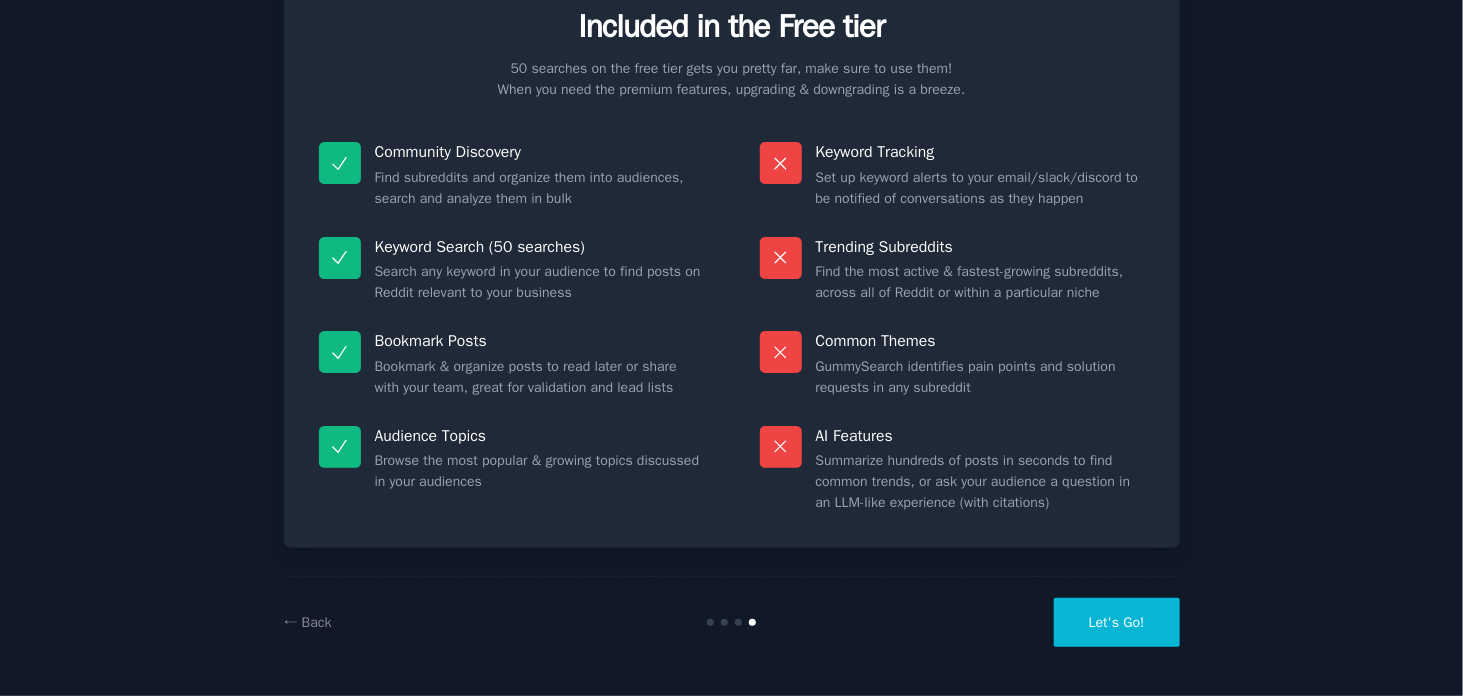 scroll, scrollTop: 82, scrollLeft: 0, axis: vertical 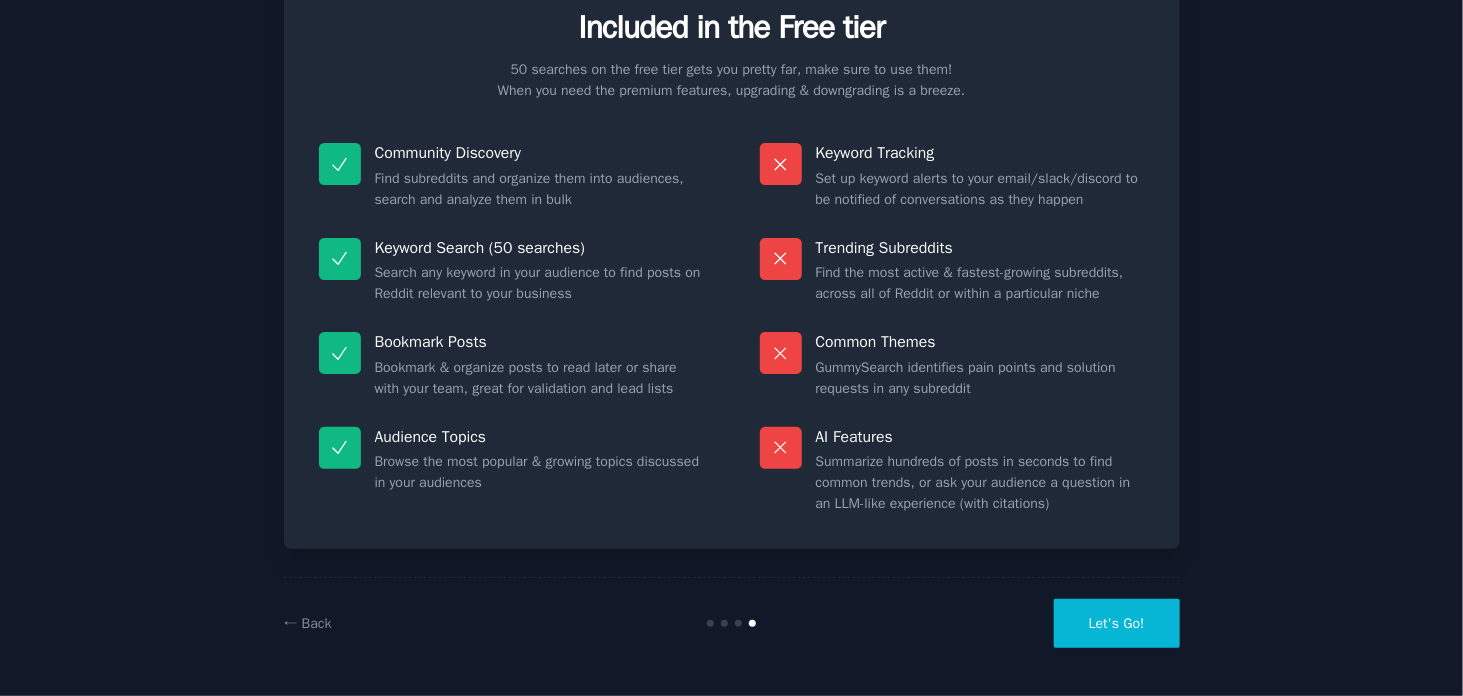 click on "Let's Go!" at bounding box center (1117, 623) 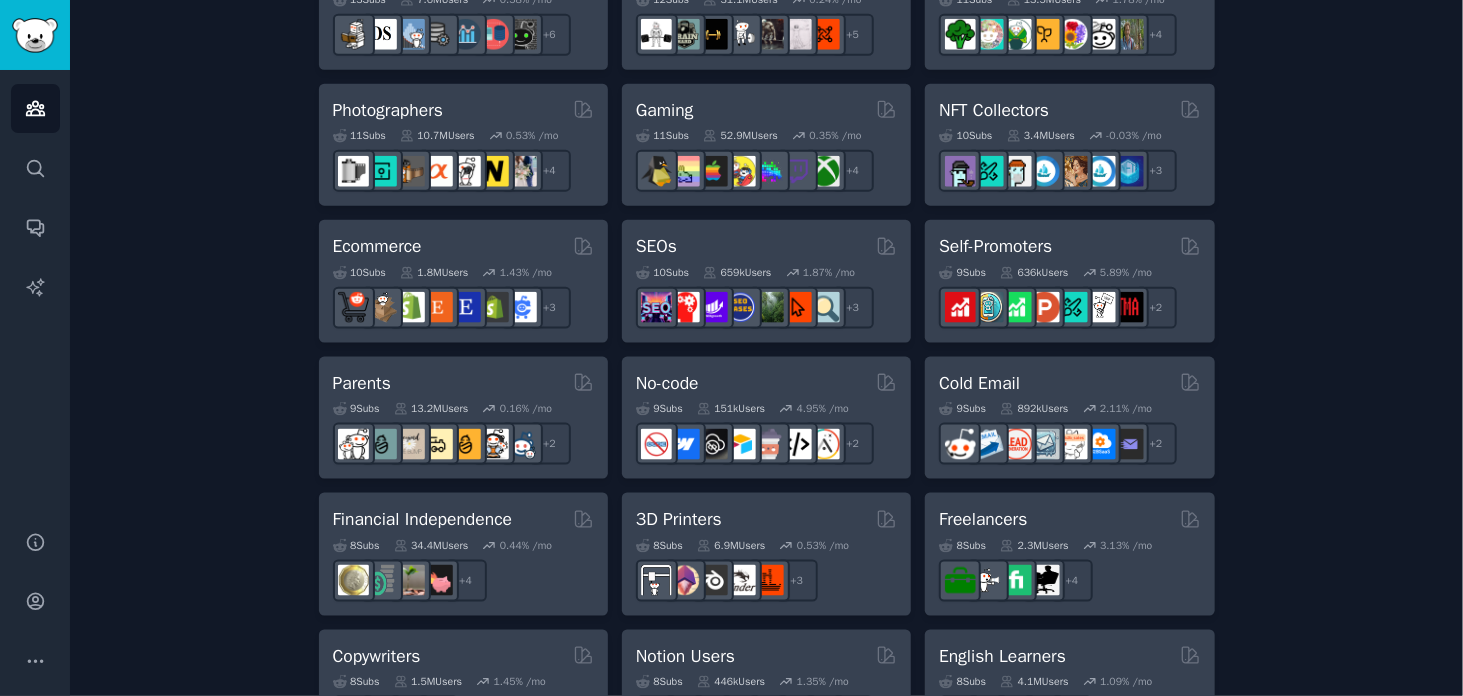 scroll, scrollTop: 0, scrollLeft: 0, axis: both 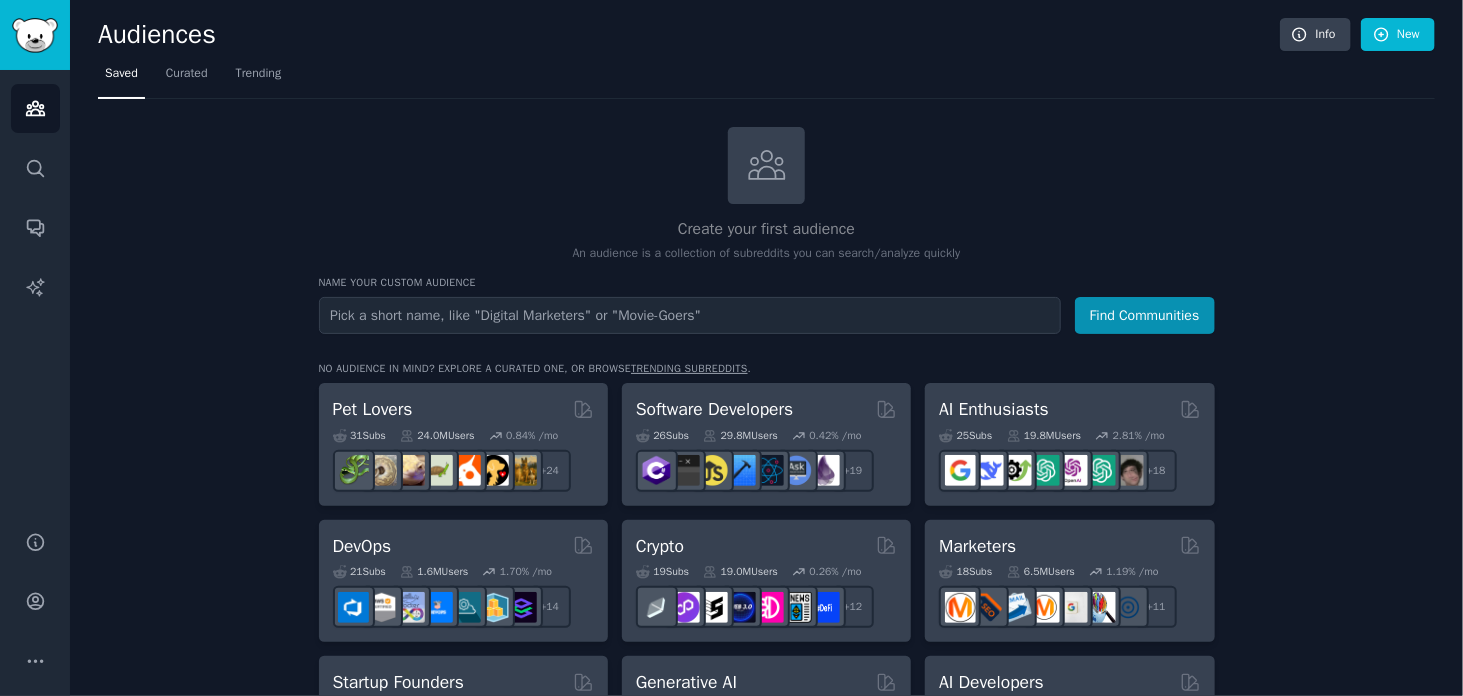 click at bounding box center (690, 315) 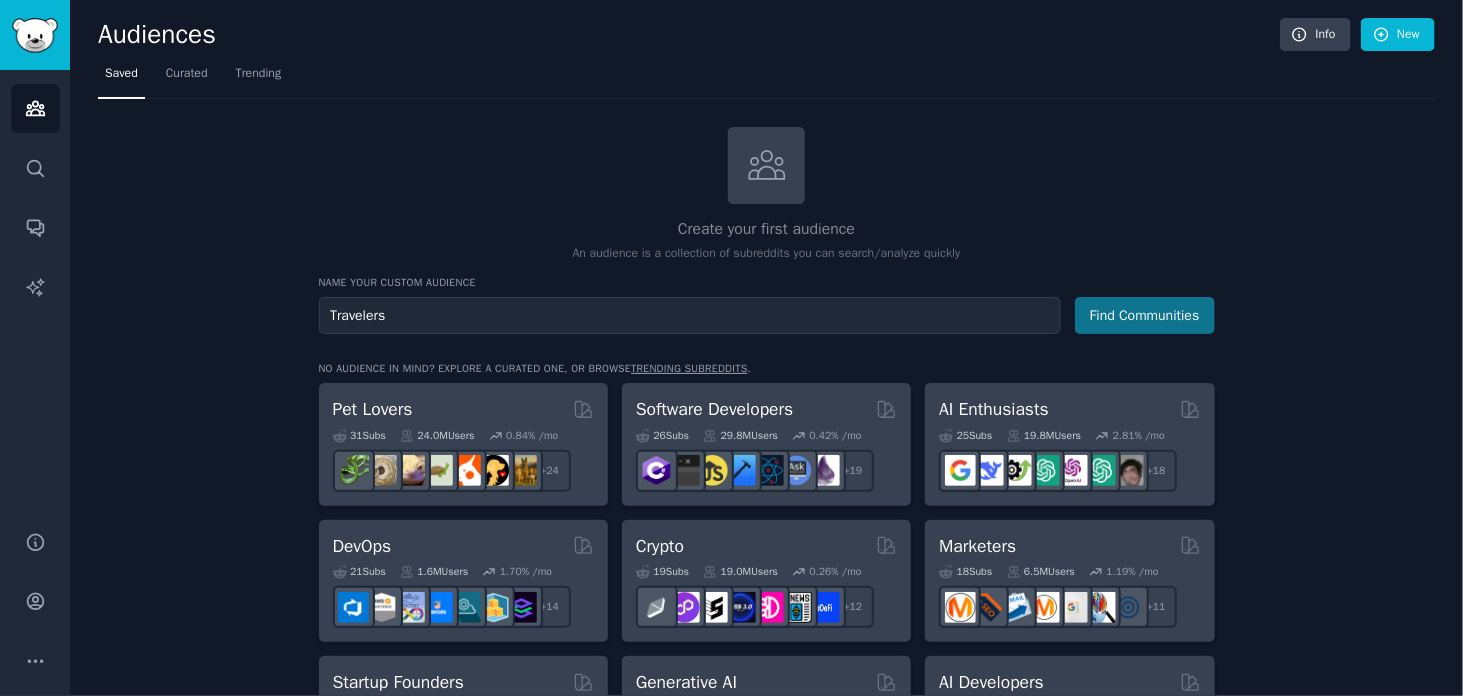 type on "Travelers" 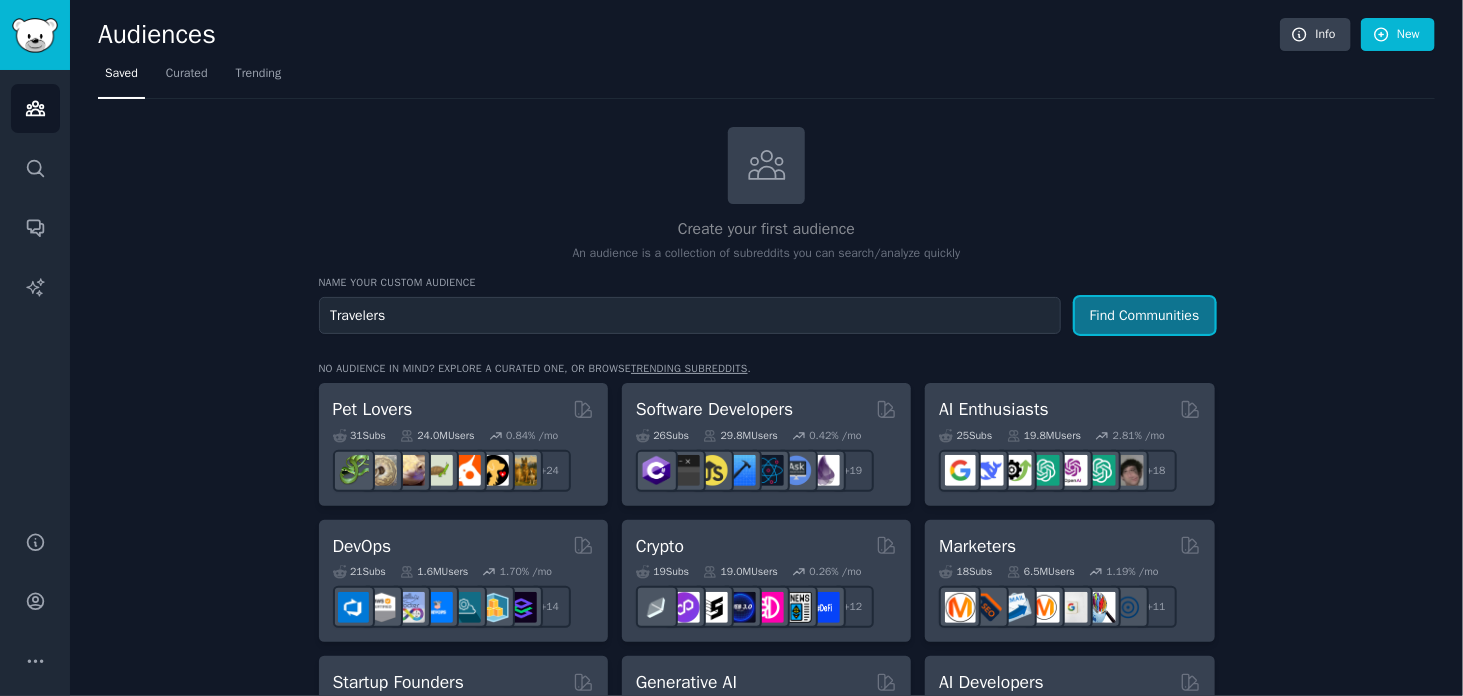 click on "Find Communities" at bounding box center (1145, 315) 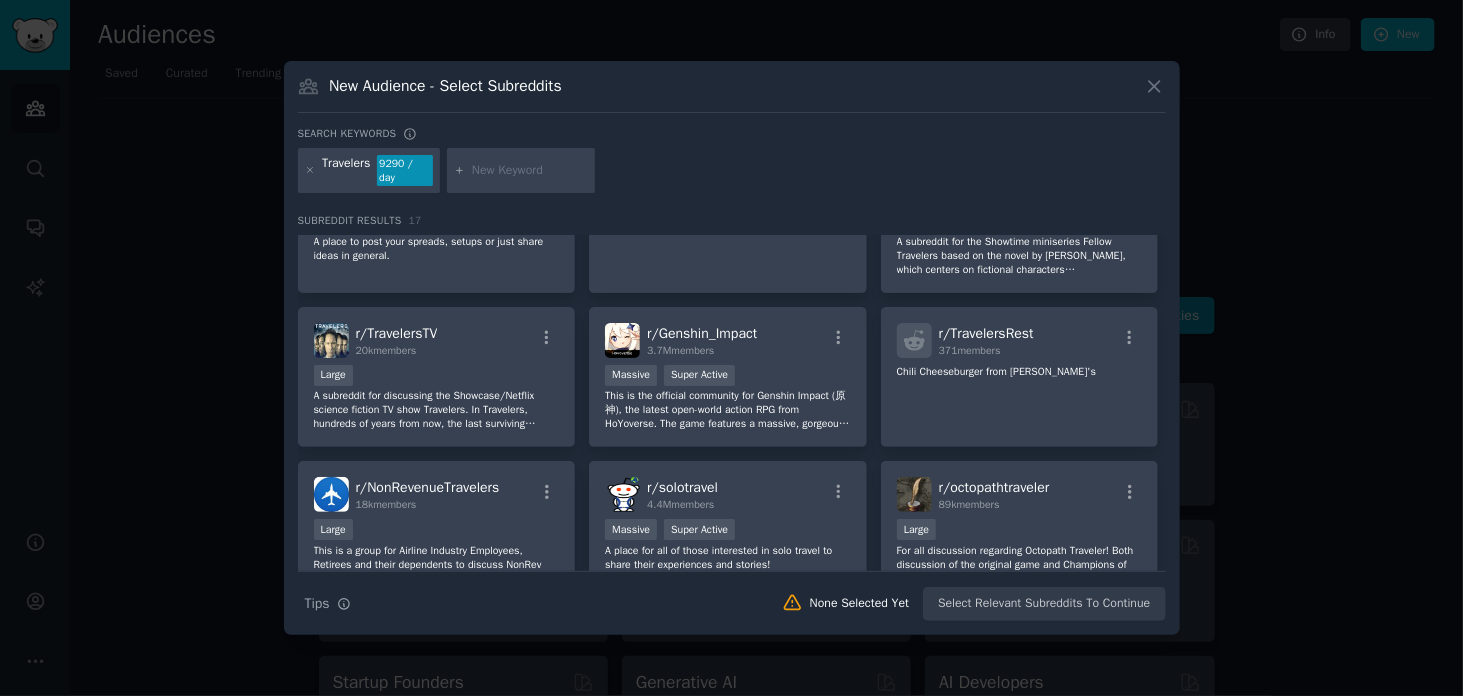 scroll, scrollTop: 0, scrollLeft: 0, axis: both 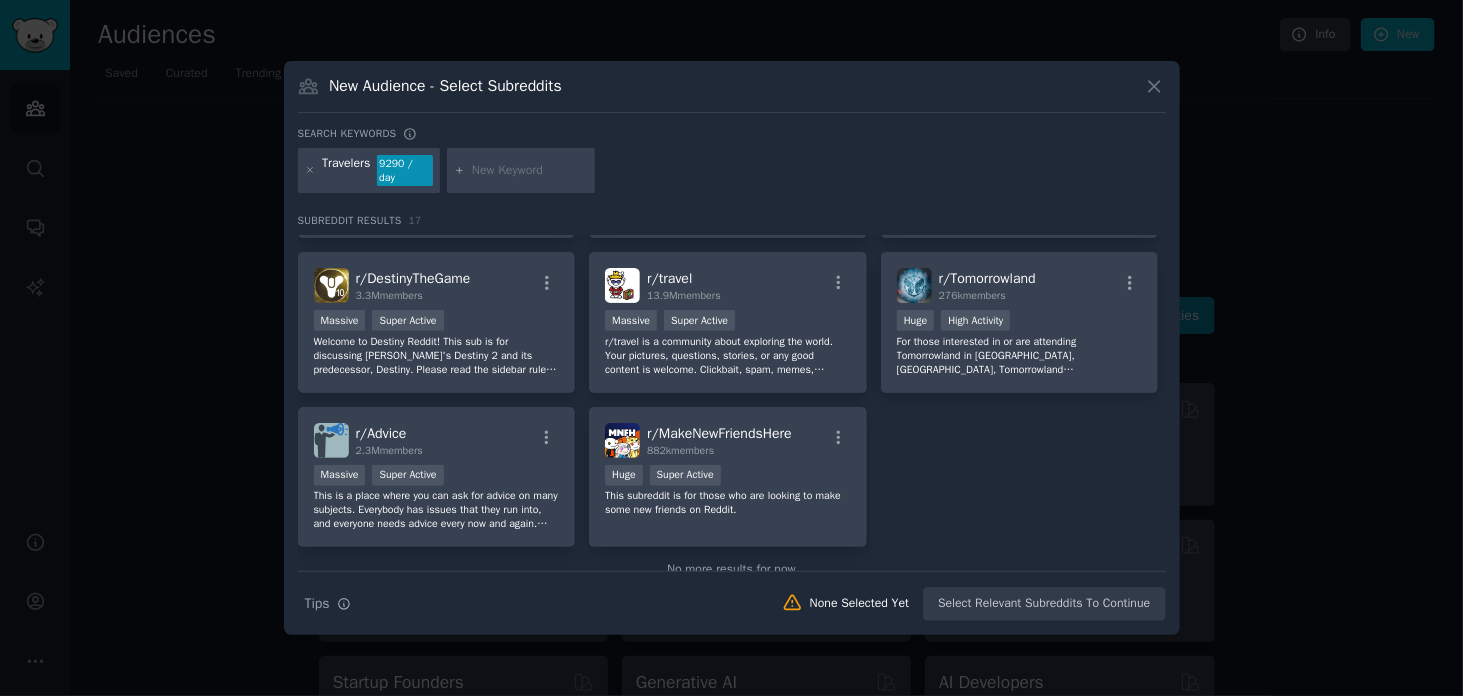 click at bounding box center [530, 171] 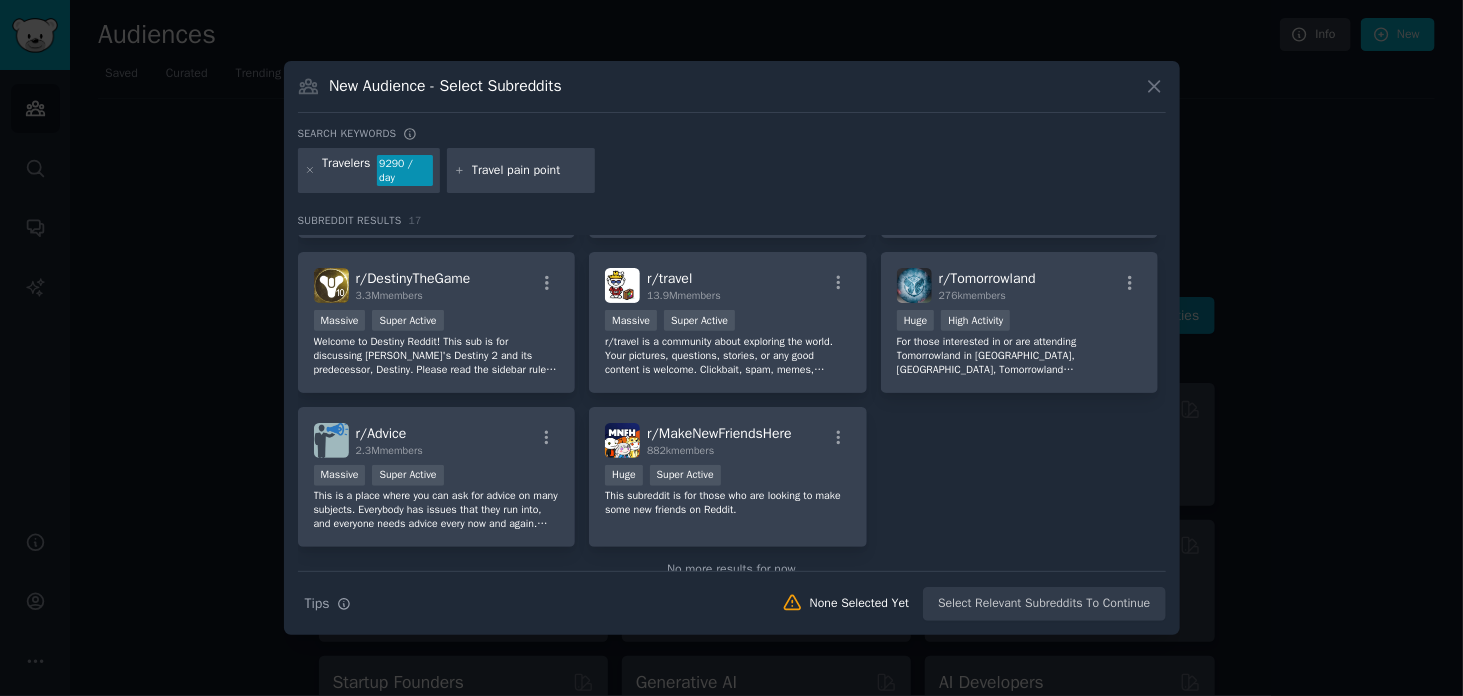 type on "Travel pain points" 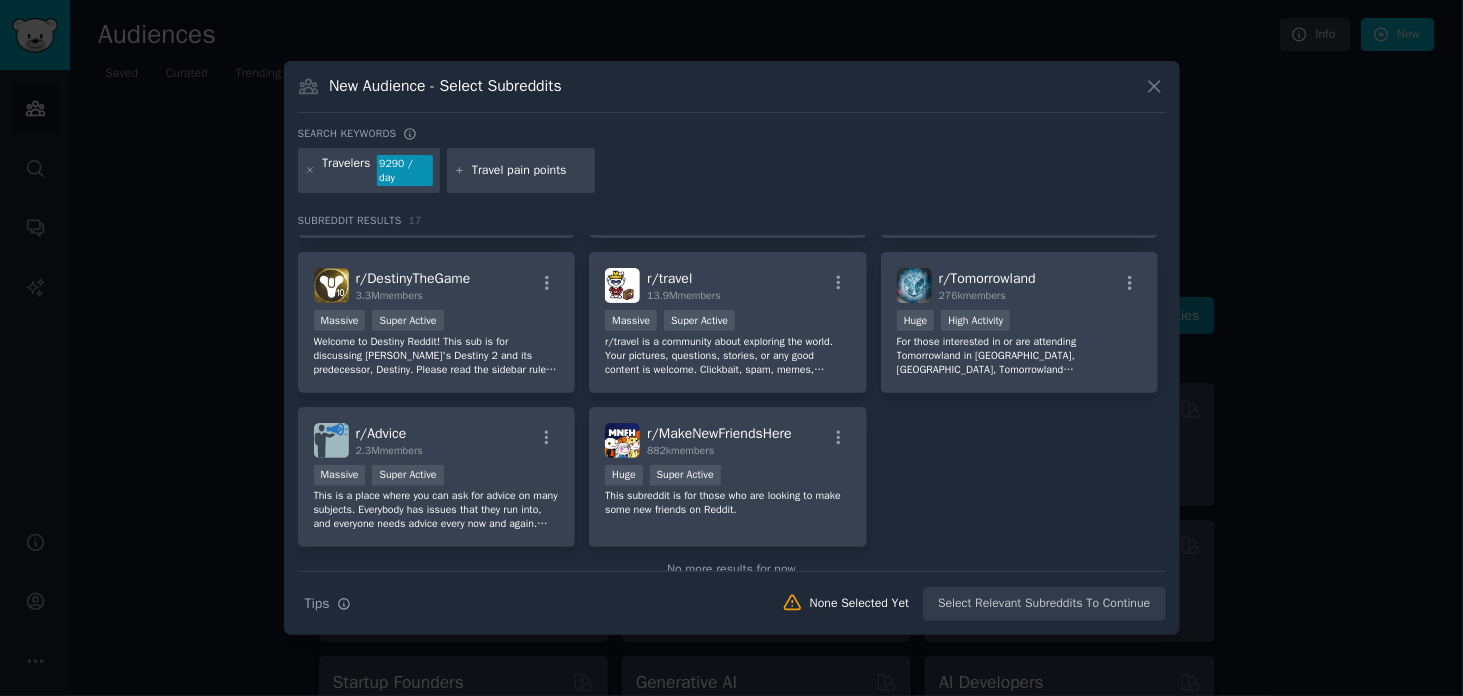 type 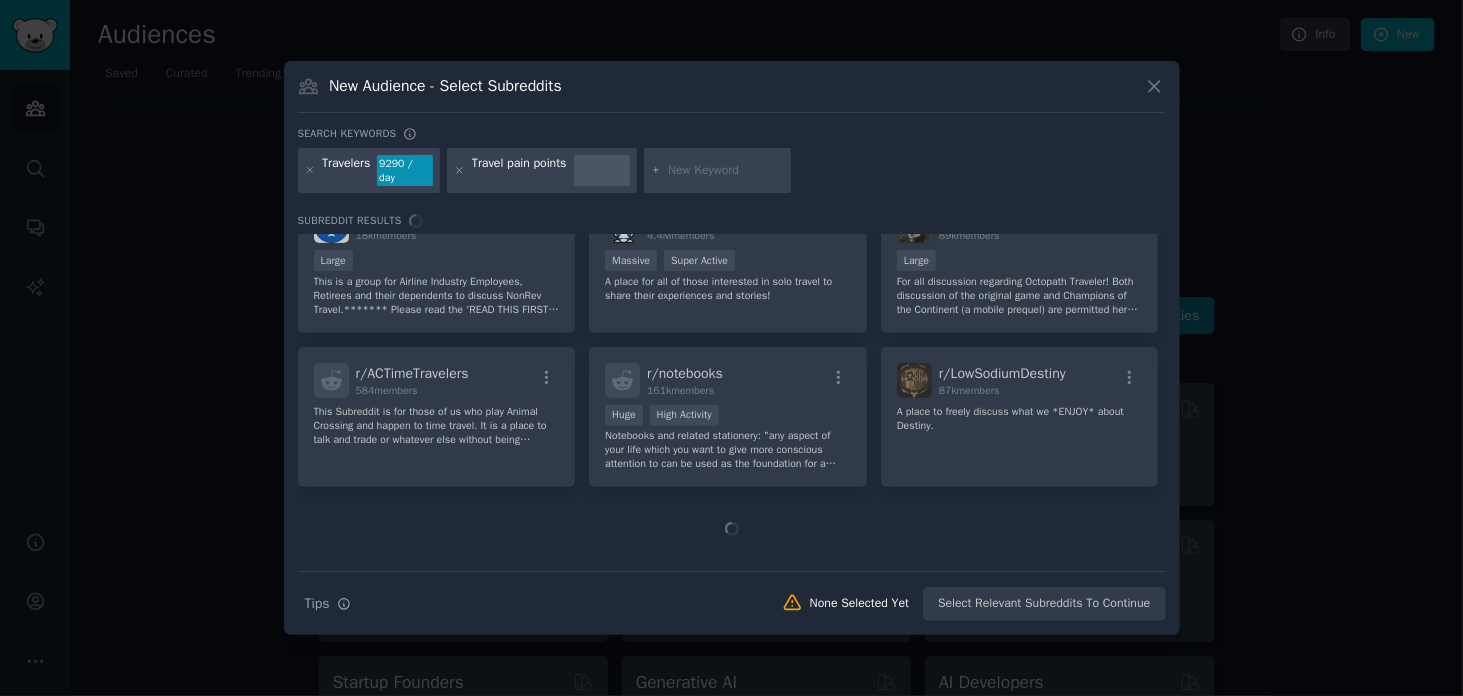 scroll, scrollTop: 0, scrollLeft: 0, axis: both 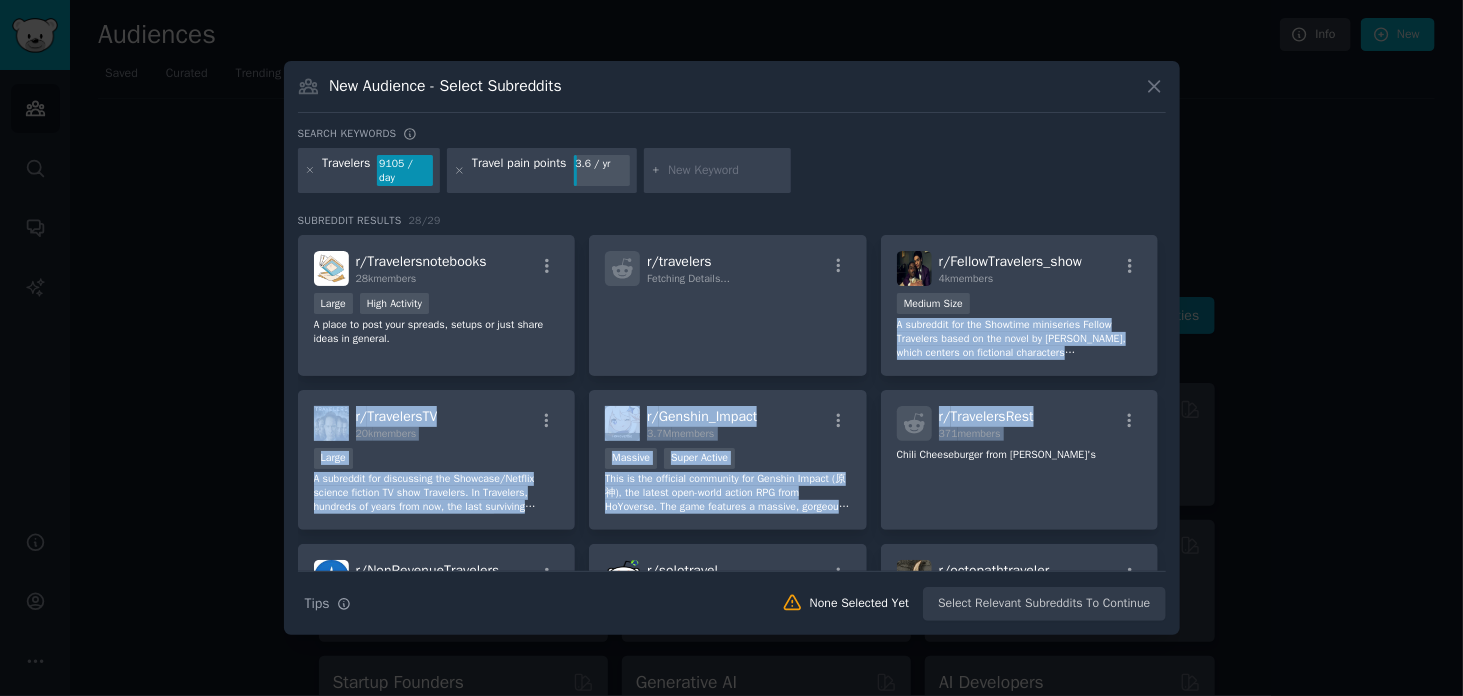 drag, startPoint x: 1165, startPoint y: 279, endPoint x: 1165, endPoint y: 395, distance: 116 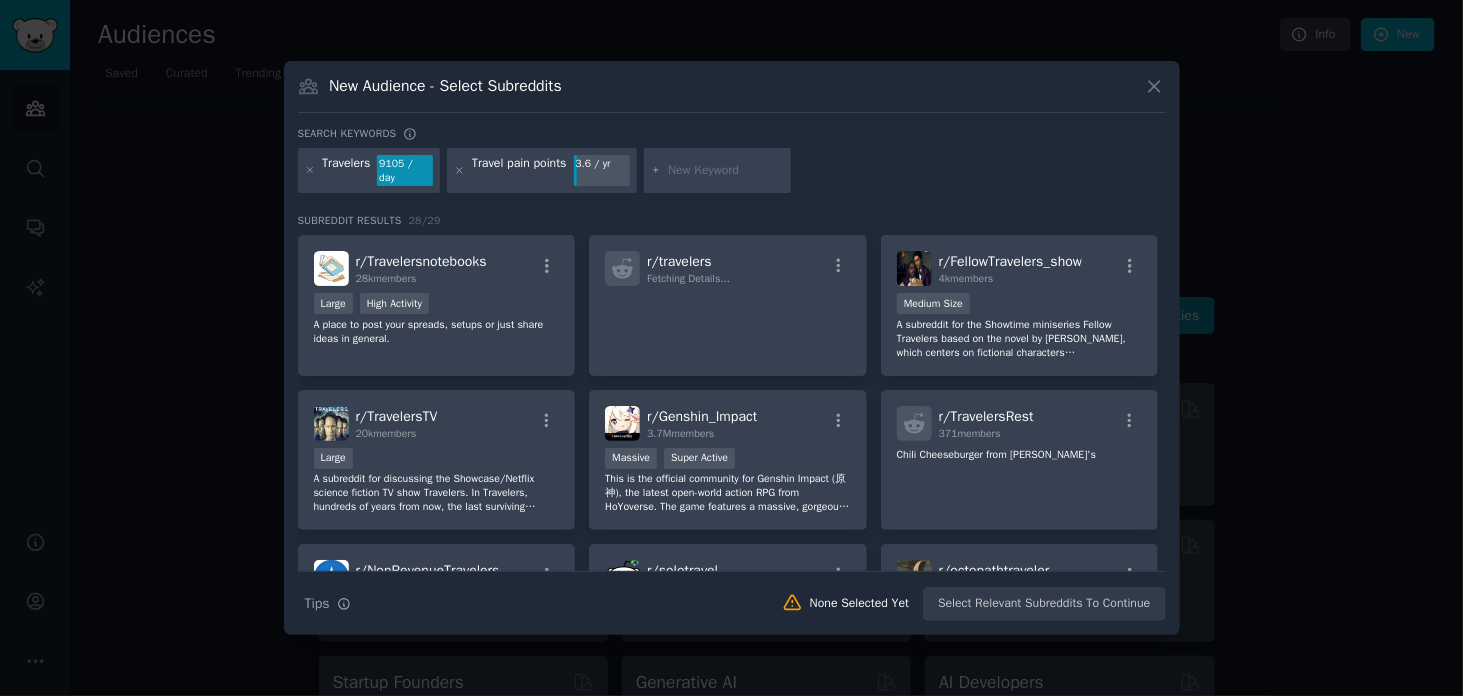 drag, startPoint x: 1242, startPoint y: 346, endPoint x: 1371, endPoint y: 233, distance: 171.49344 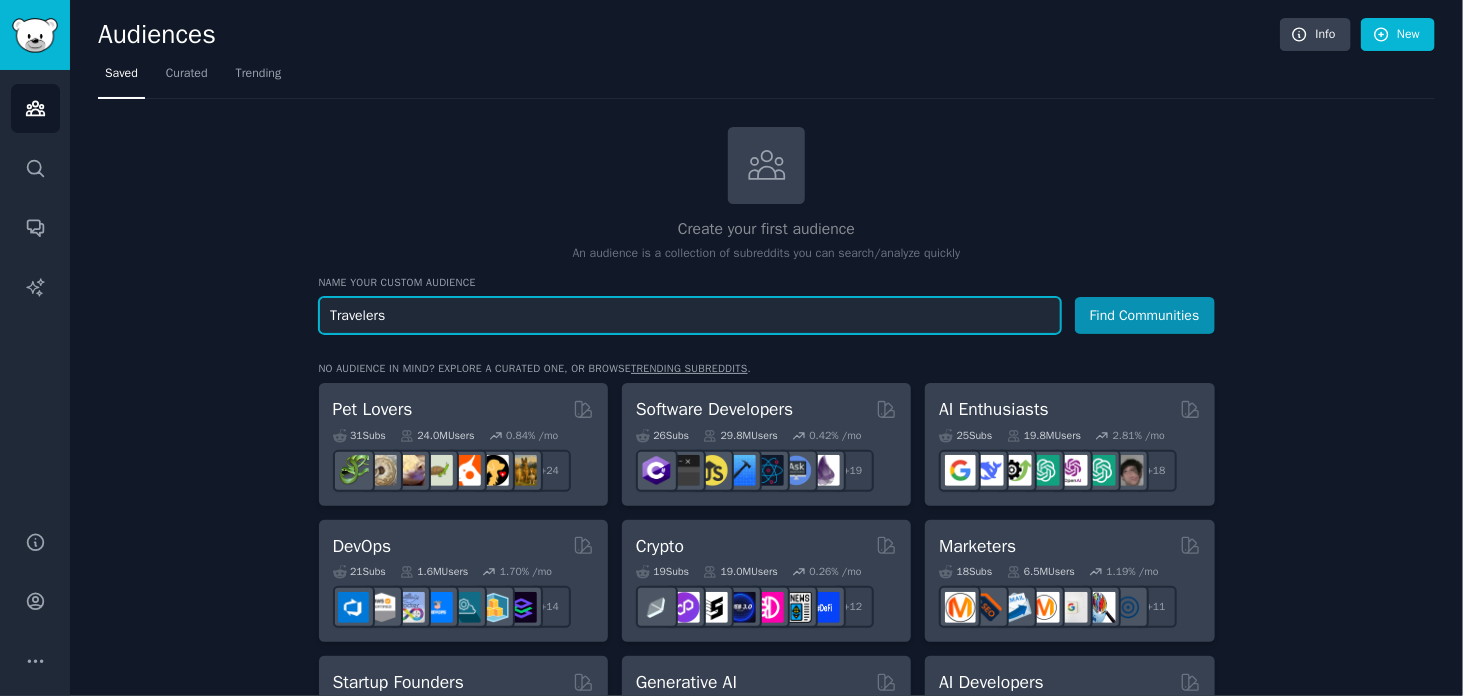 drag, startPoint x: 506, startPoint y: 313, endPoint x: 433, endPoint y: 307, distance: 73.24616 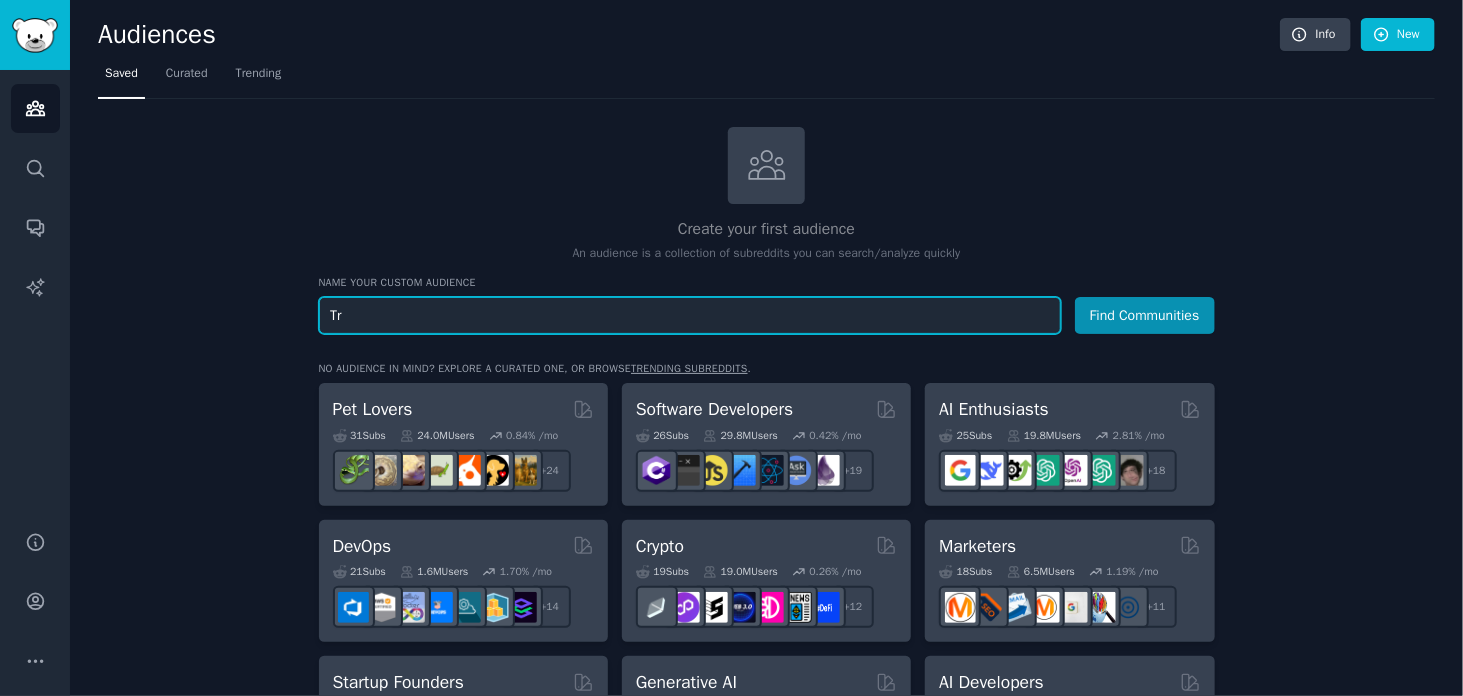 type on "T" 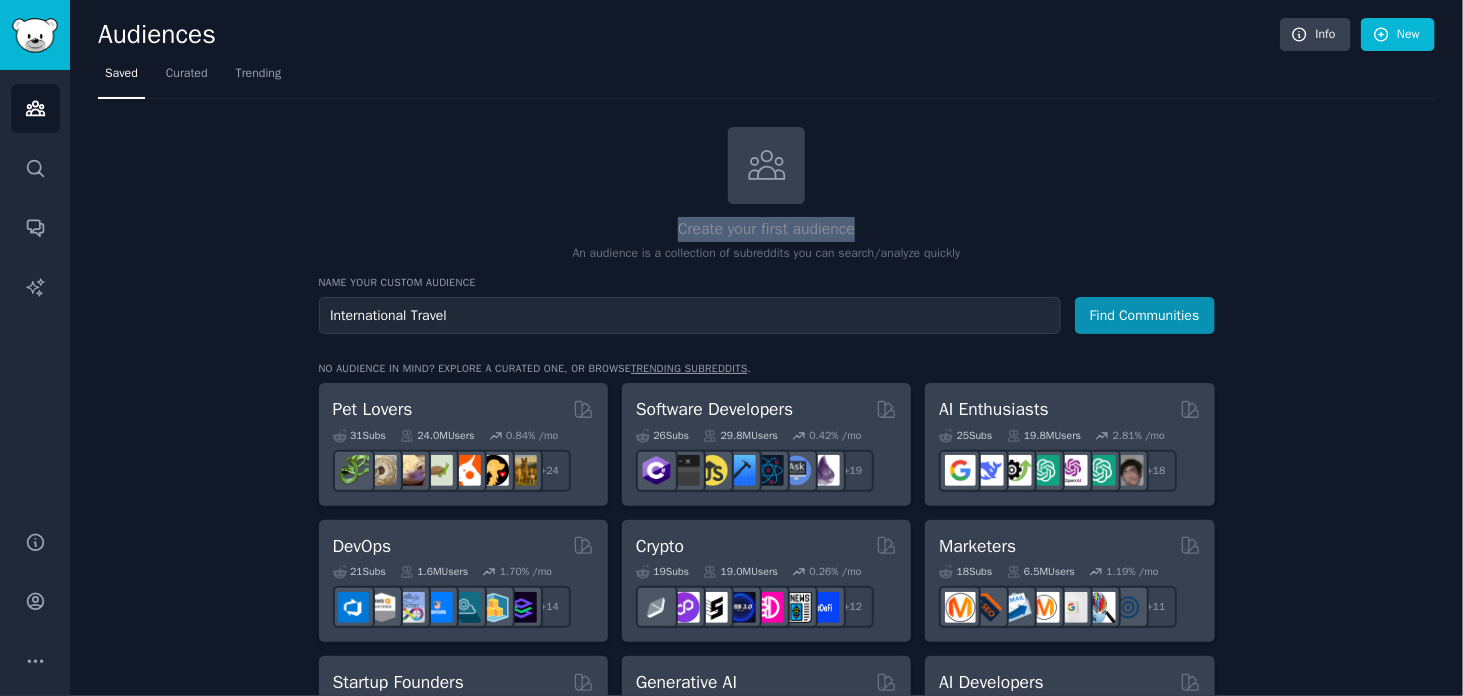 drag, startPoint x: 1458, startPoint y: 193, endPoint x: 1453, endPoint y: 216, distance: 23.537205 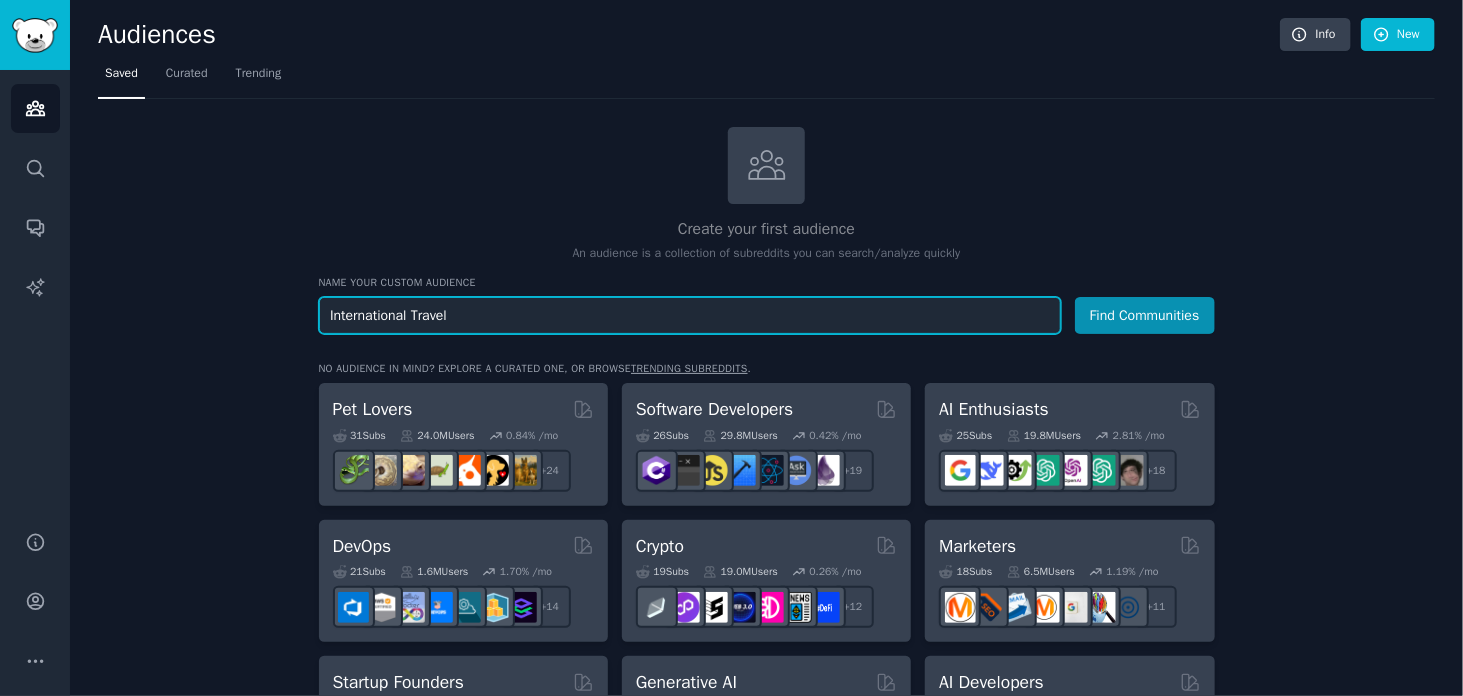 click on "International Travel" at bounding box center (690, 315) 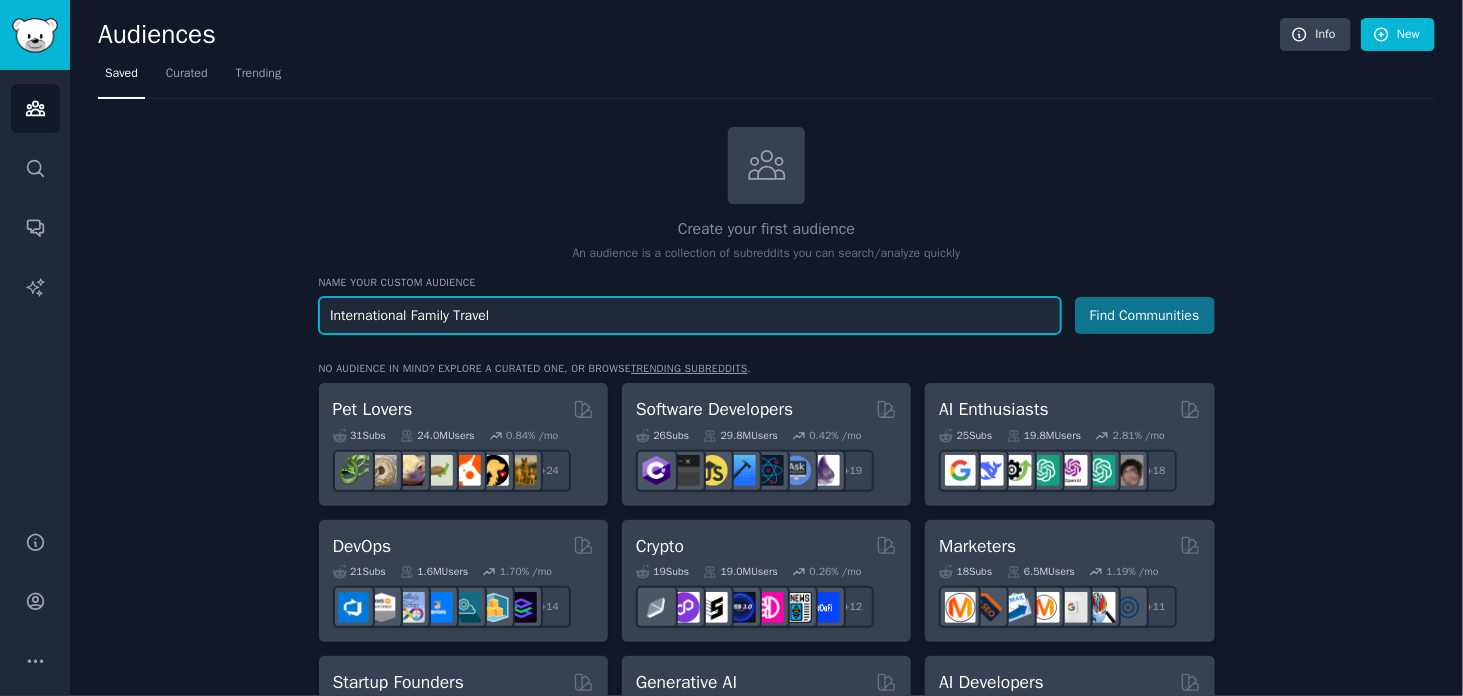 type on "International Family Travel" 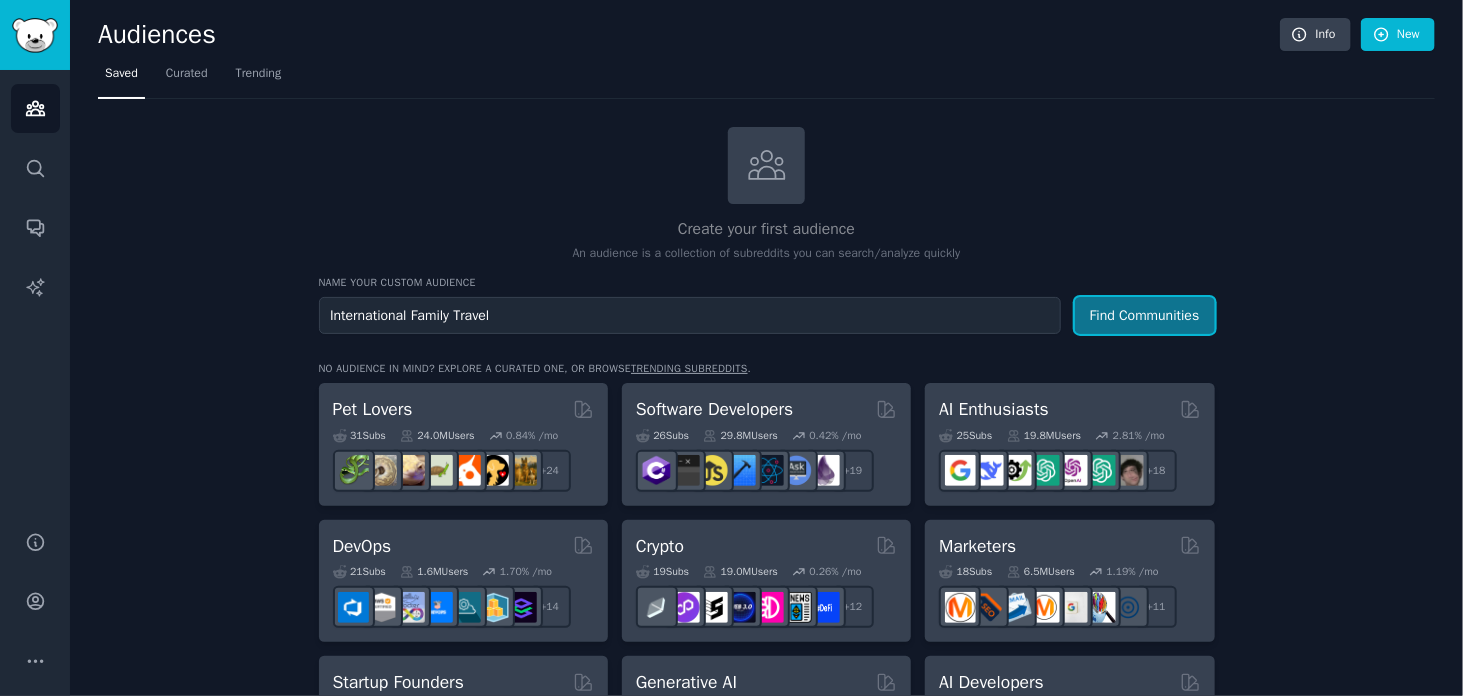 click on "Find Communities" at bounding box center [1145, 315] 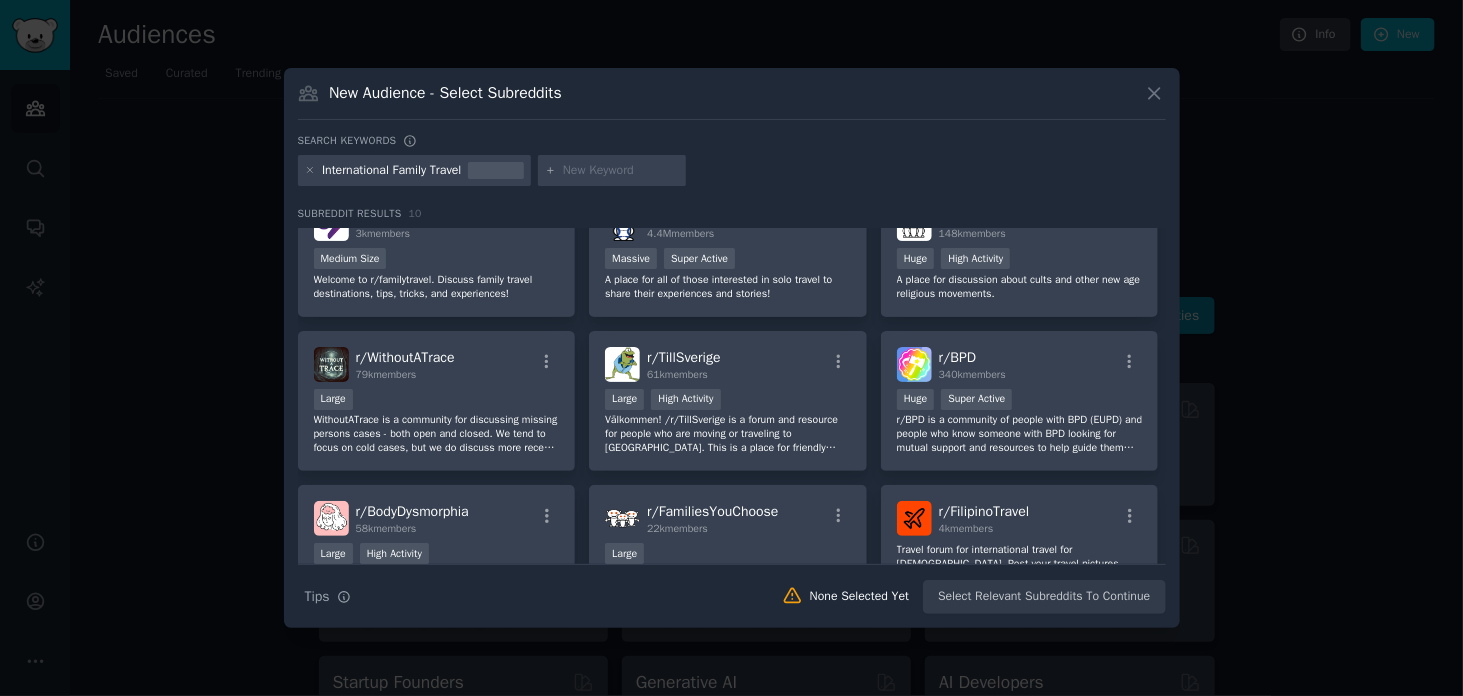 scroll, scrollTop: 0, scrollLeft: 0, axis: both 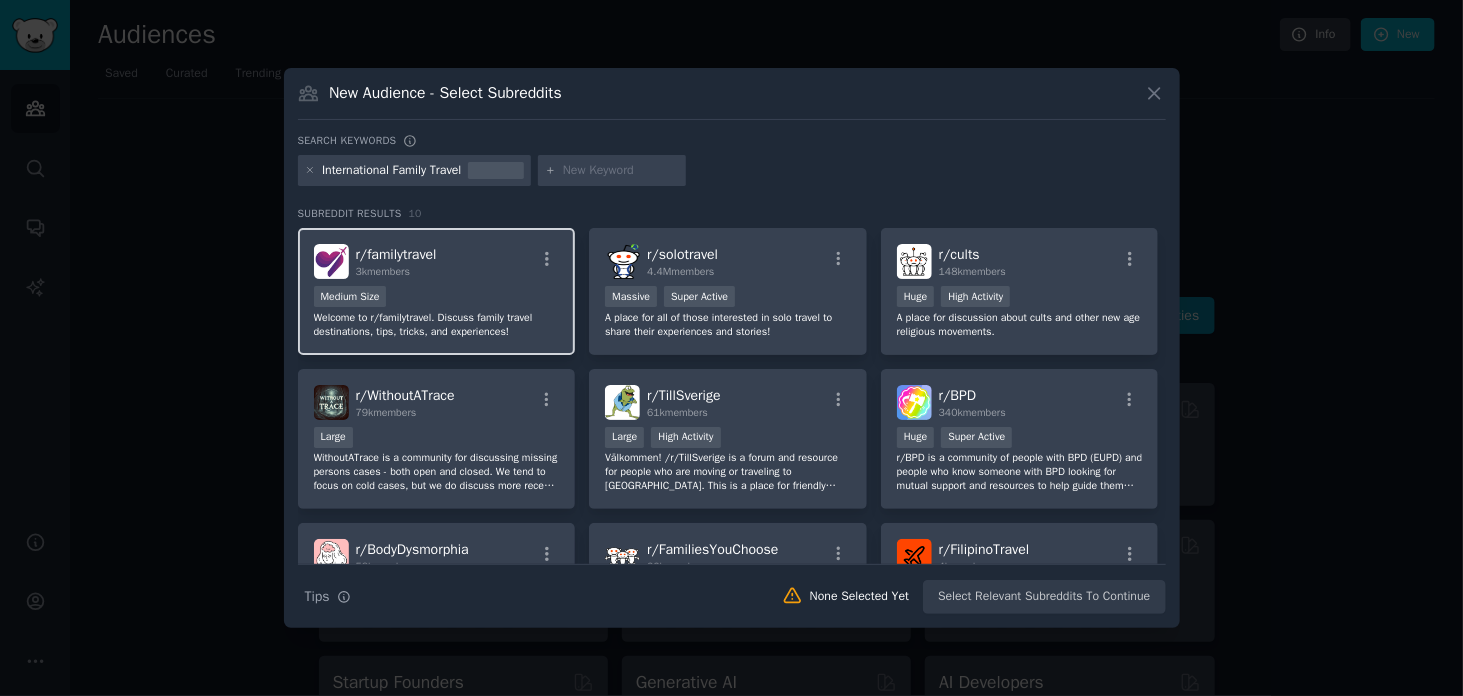 click on "3k  members" at bounding box center [396, 272] 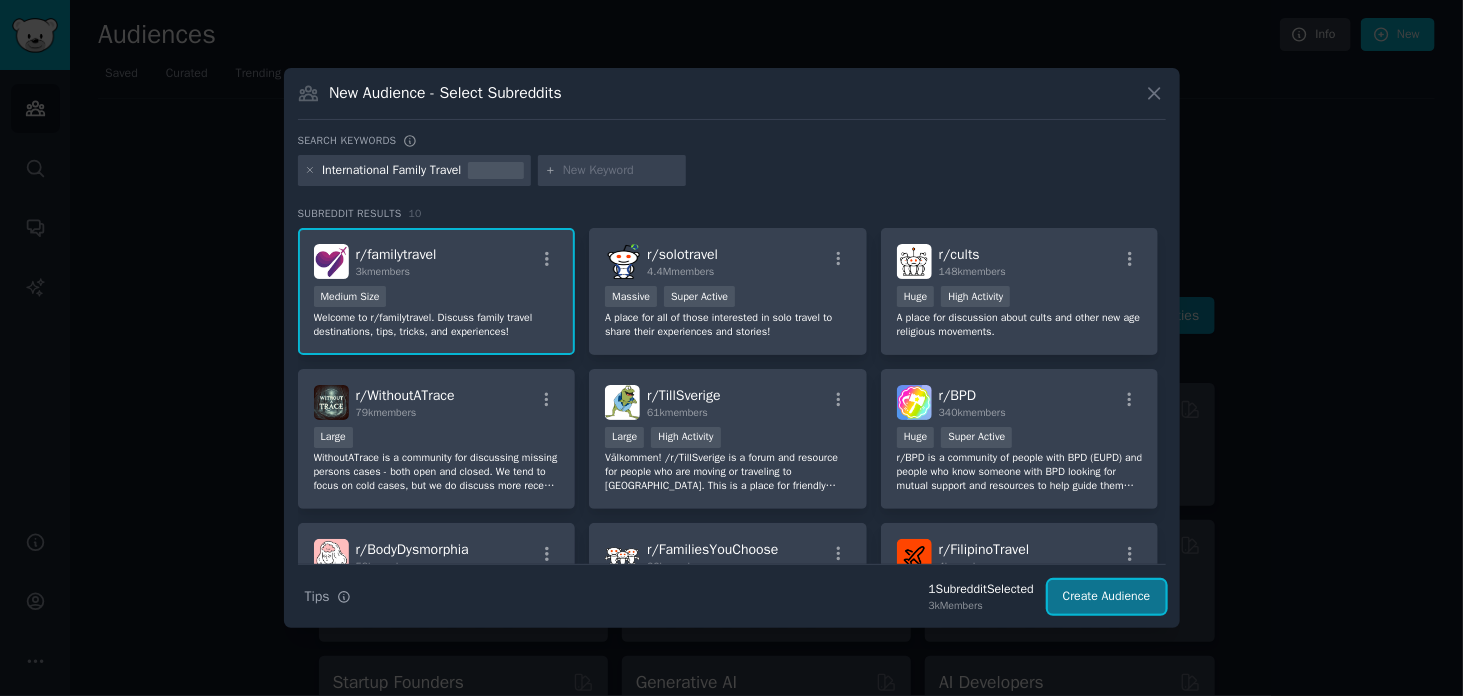 click on "Create Audience" at bounding box center (1107, 597) 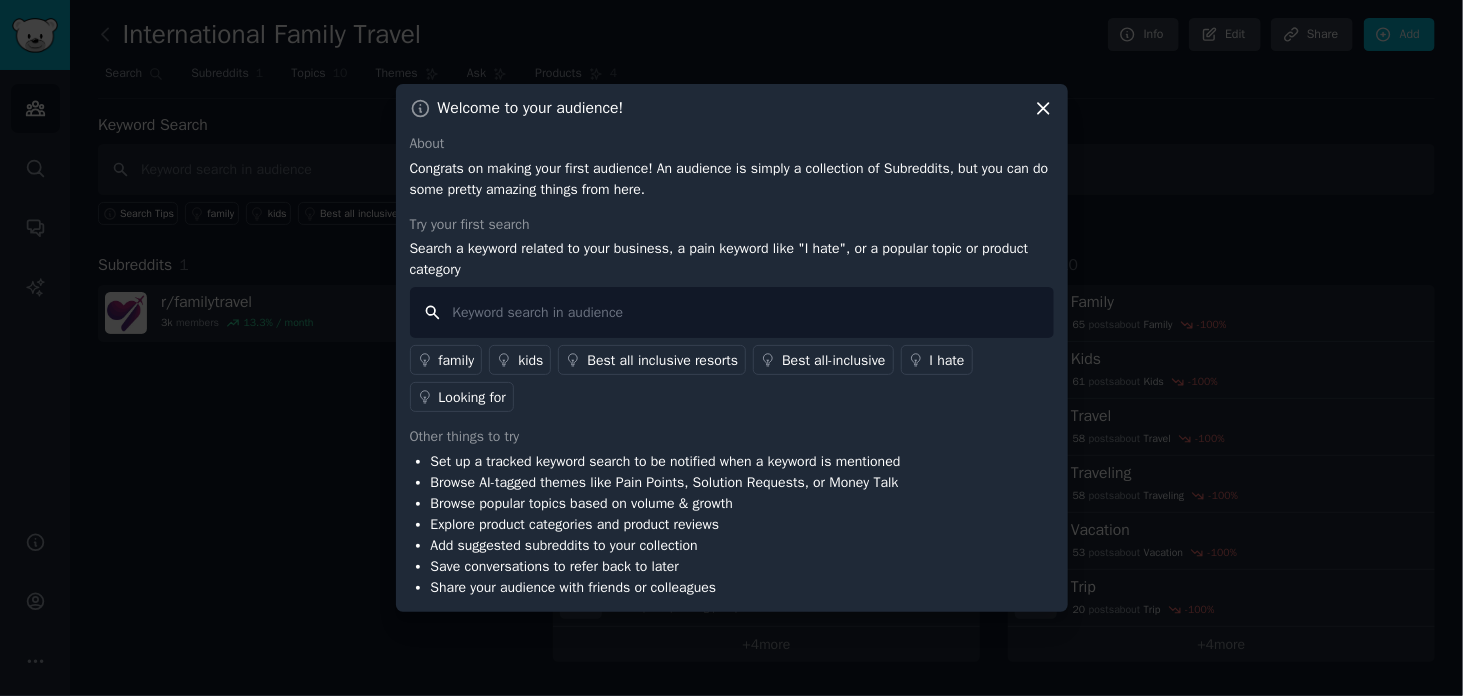 click at bounding box center [732, 312] 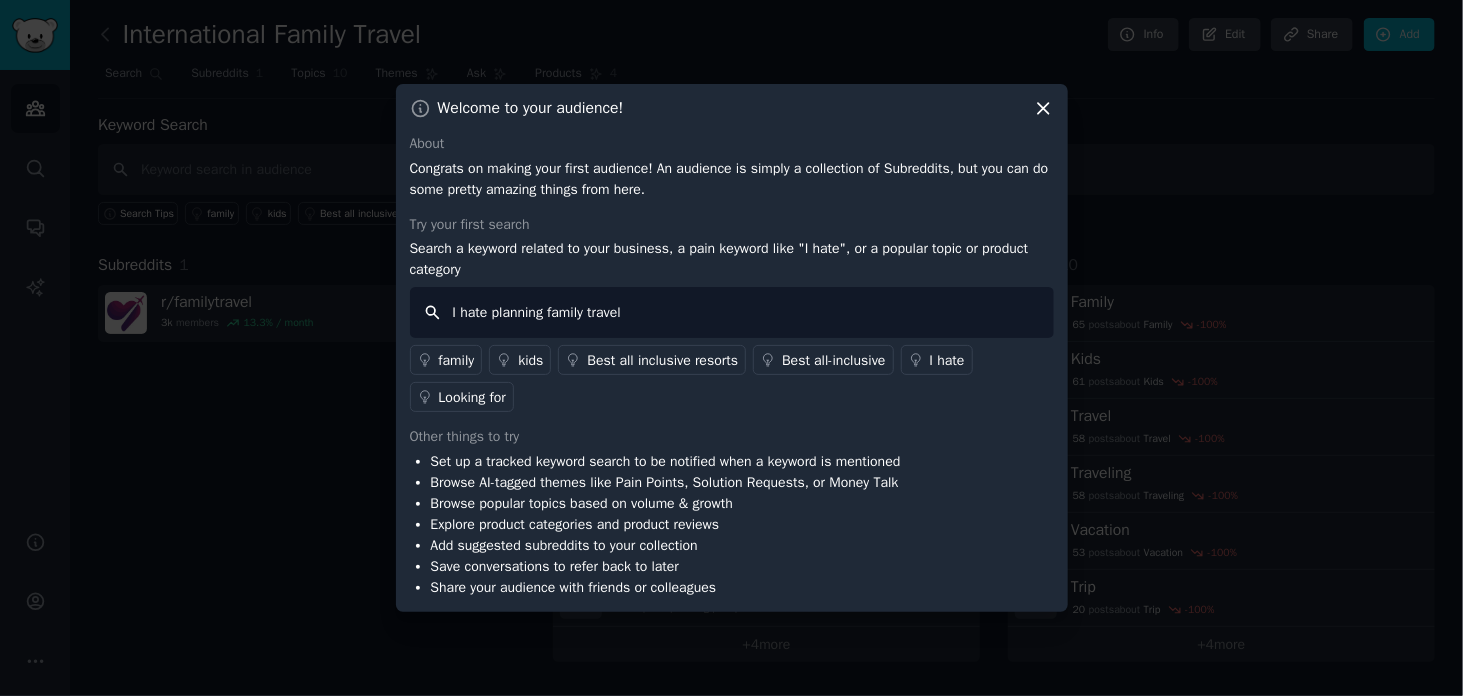 type on "I hate planning family travel" 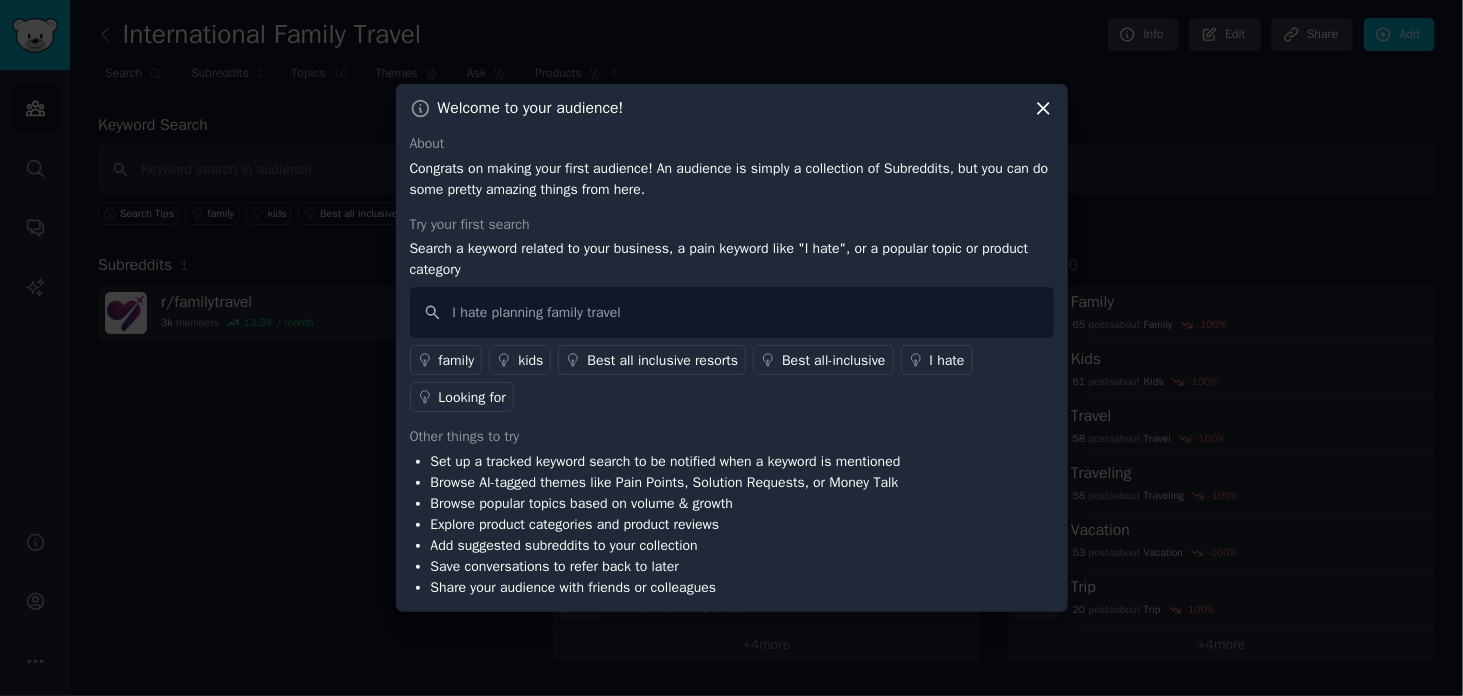 click on "I hate" at bounding box center (947, 360) 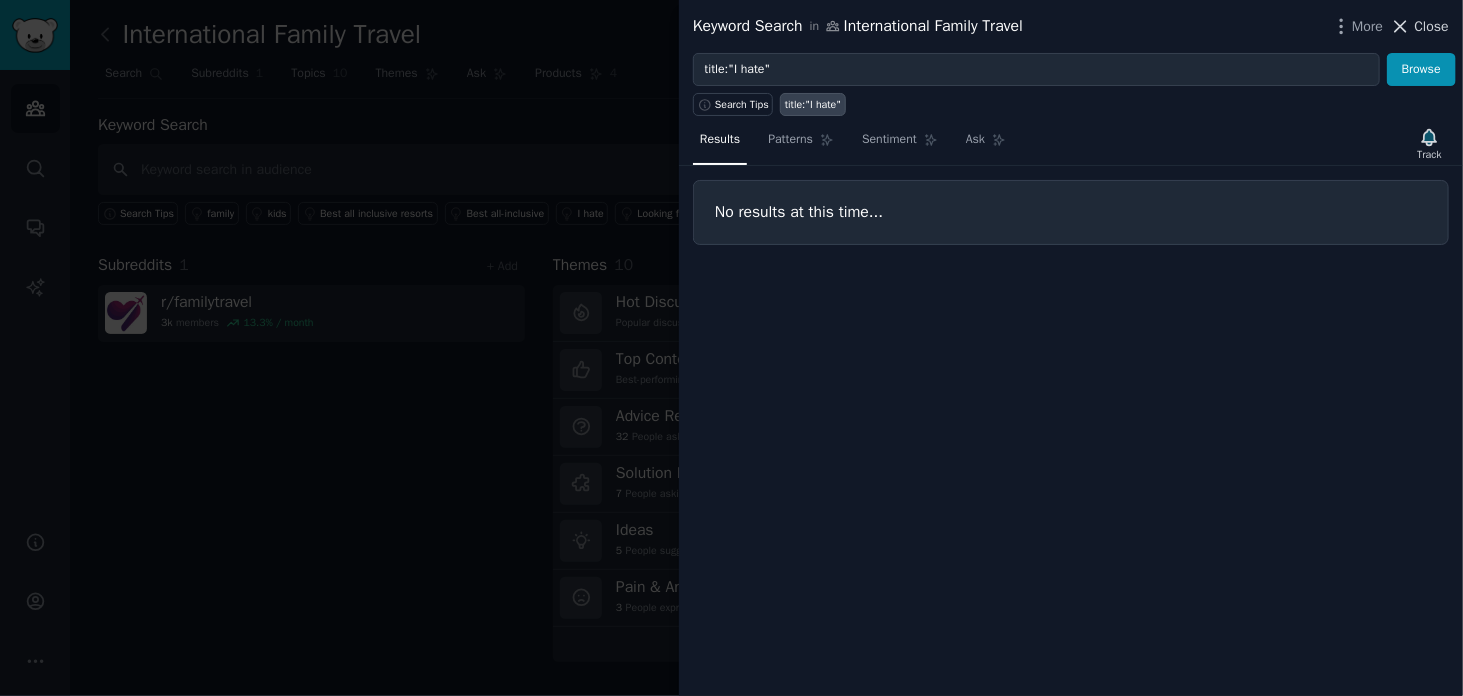 click 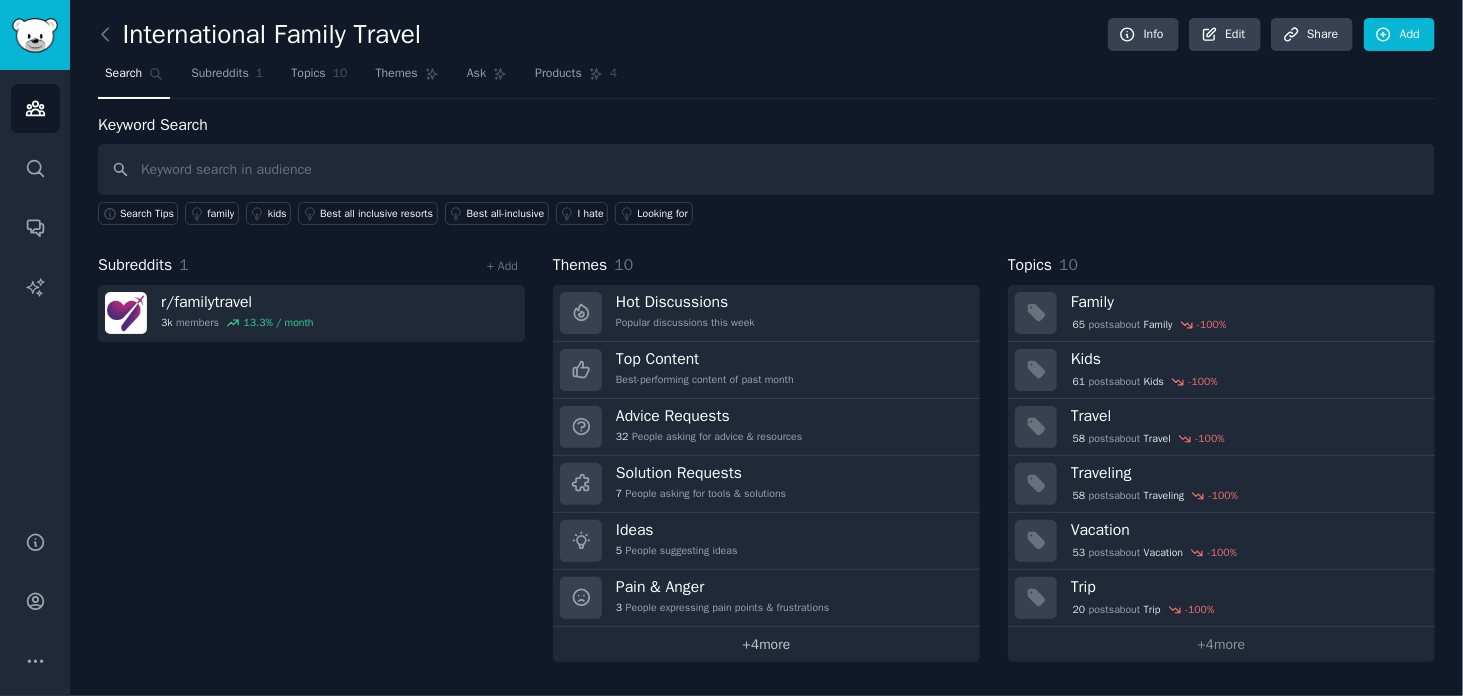 click on "+  4  more" at bounding box center (766, 644) 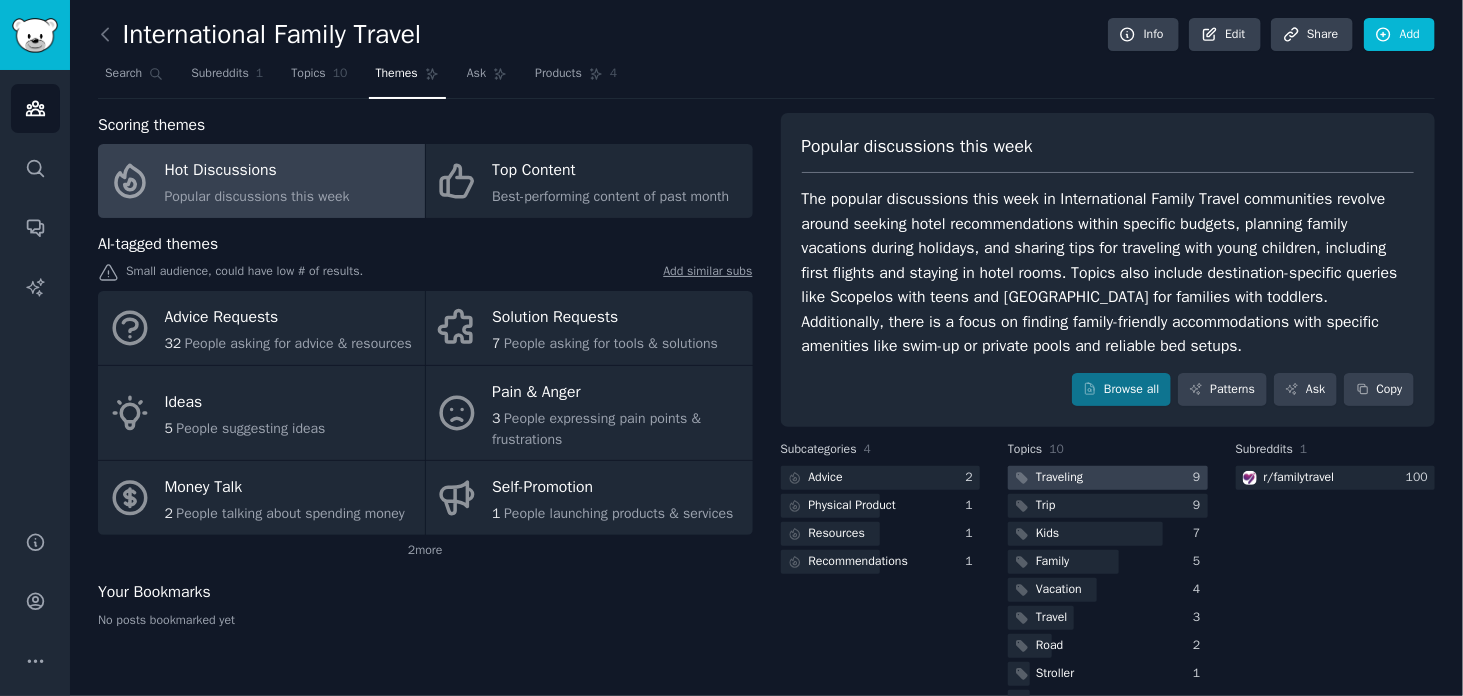 click on "Traveling" at bounding box center (1059, 478) 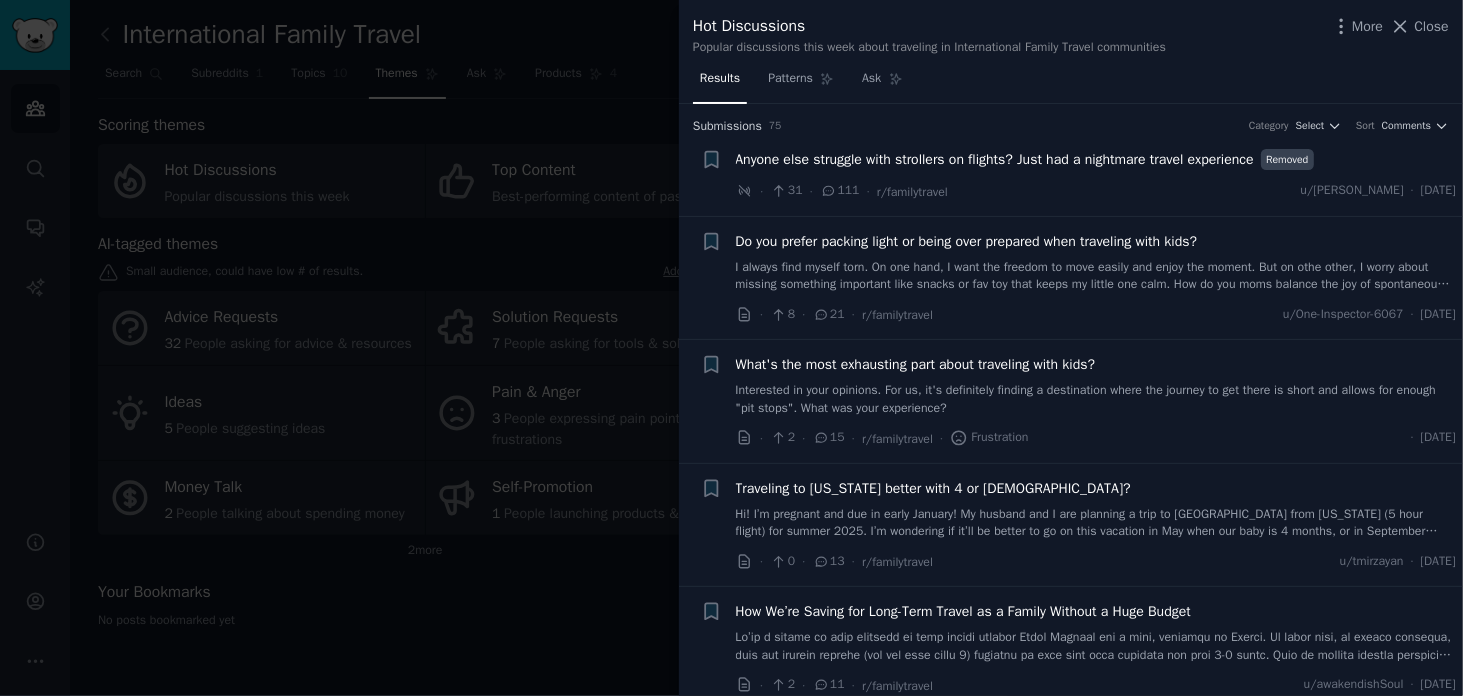 drag, startPoint x: 1460, startPoint y: 145, endPoint x: 1401, endPoint y: 23, distance: 135.51753 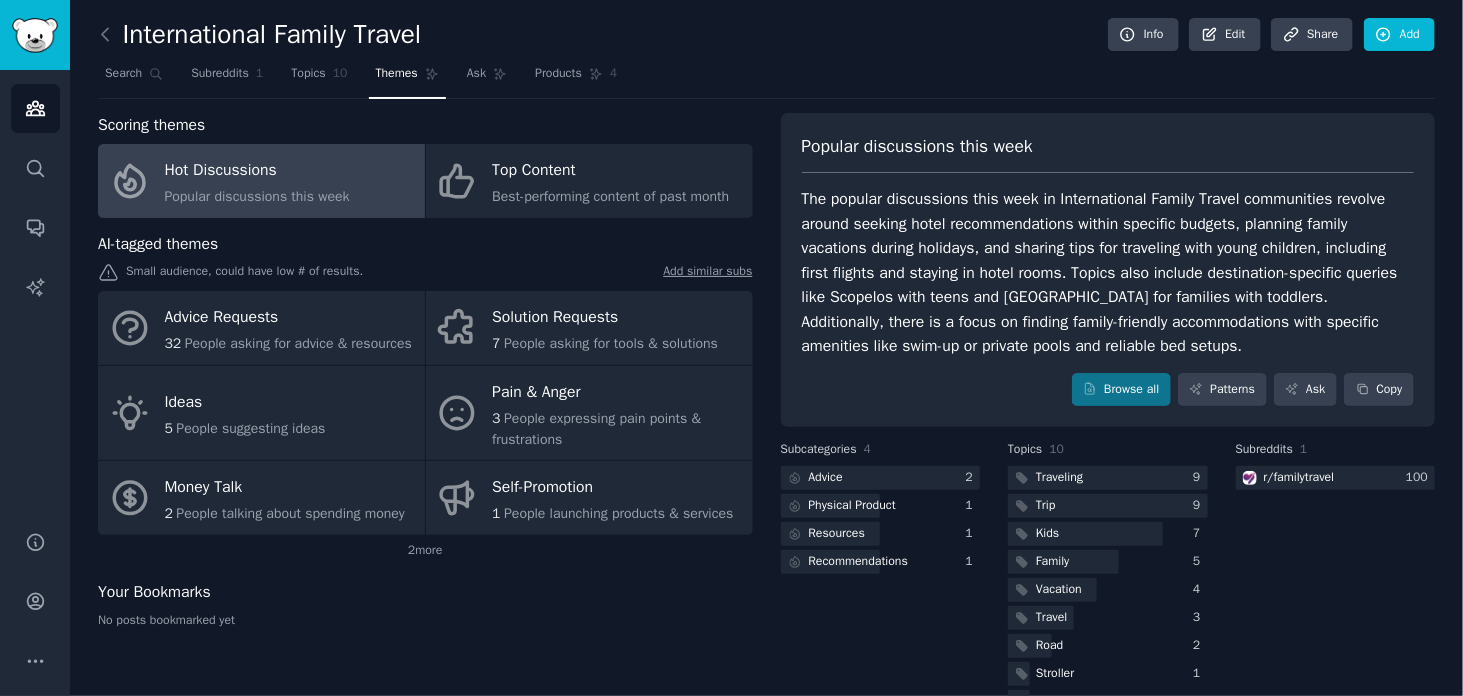 drag, startPoint x: 1457, startPoint y: 561, endPoint x: 1439, endPoint y: 661, distance: 101.607086 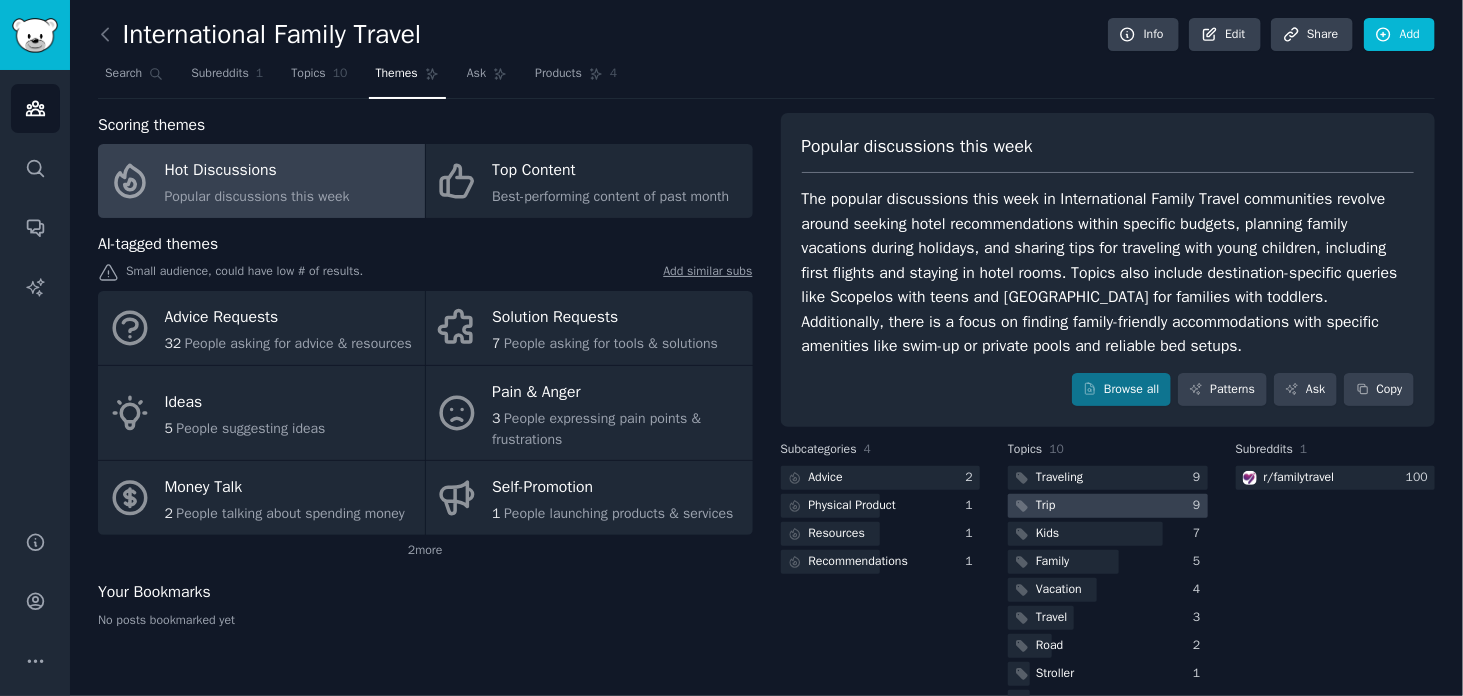 click on "Trip" at bounding box center [1046, 506] 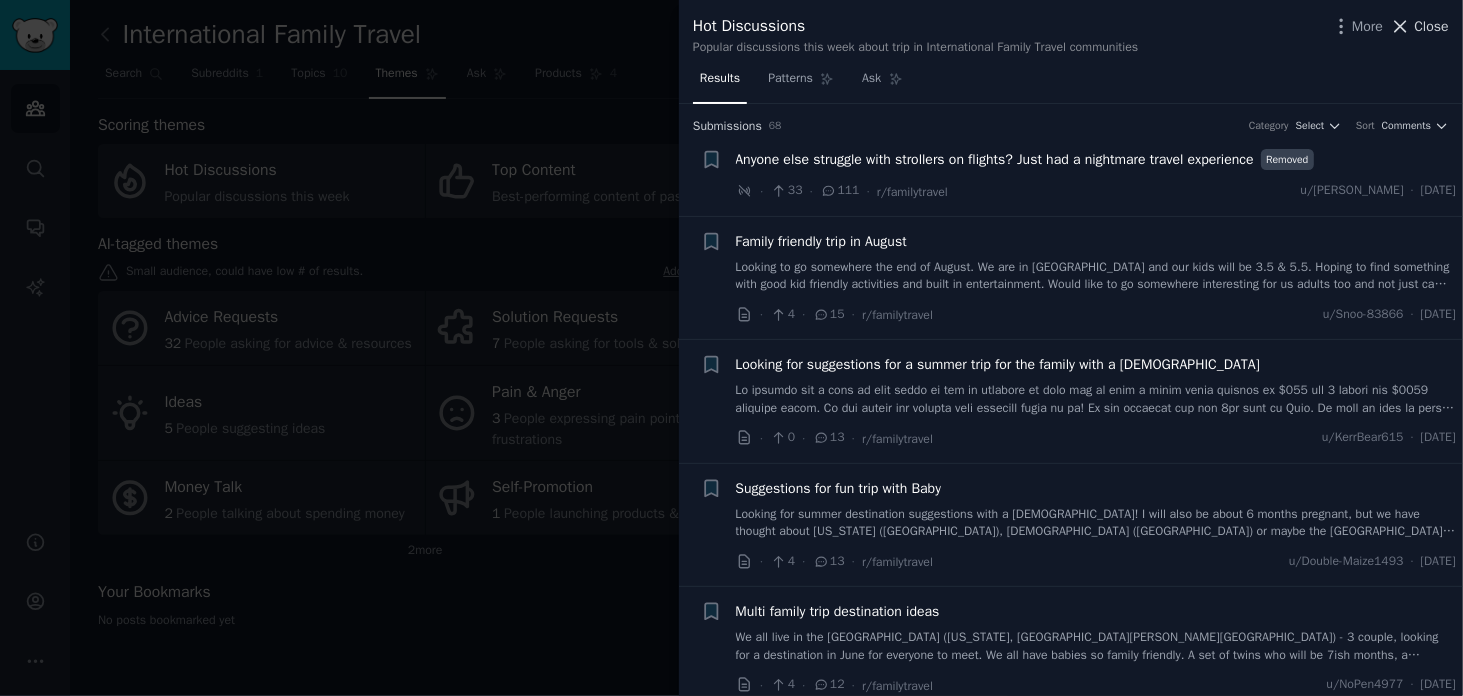 click 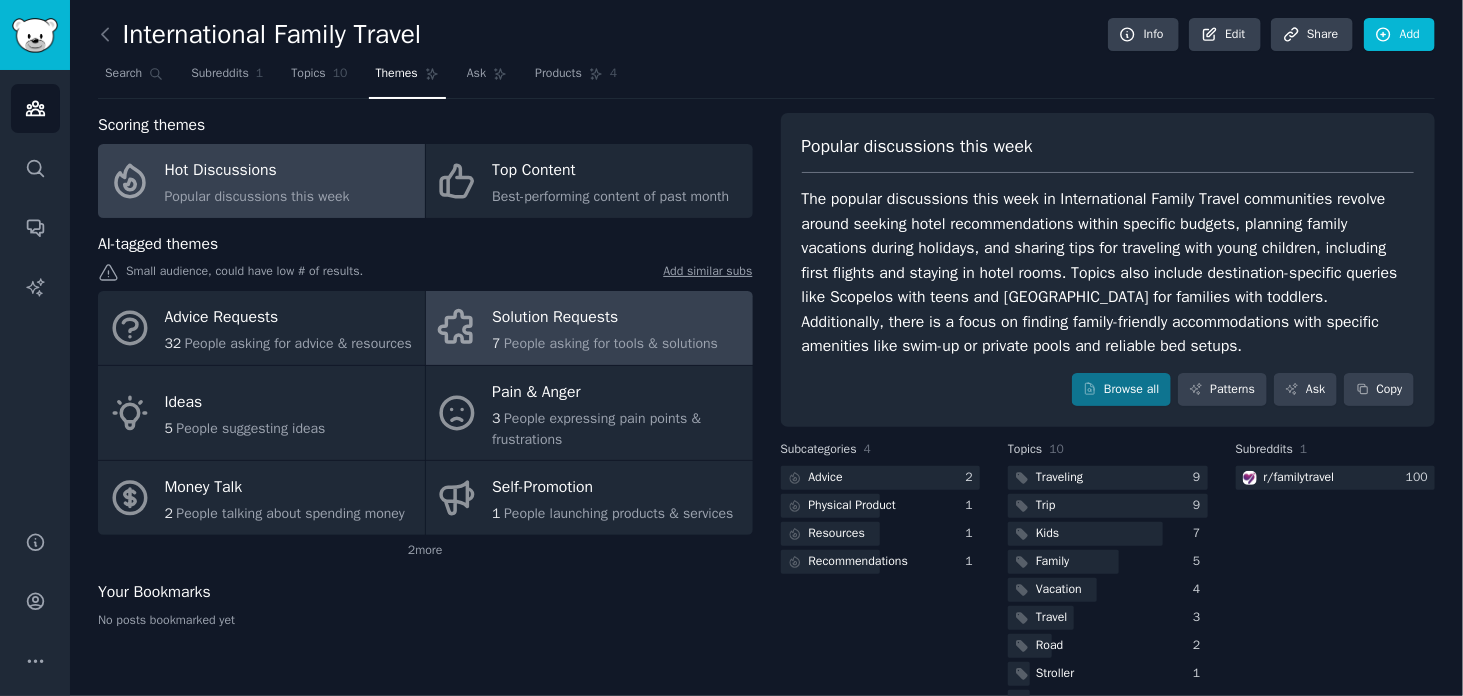 click on "People asking for tools & solutions" at bounding box center [611, 343] 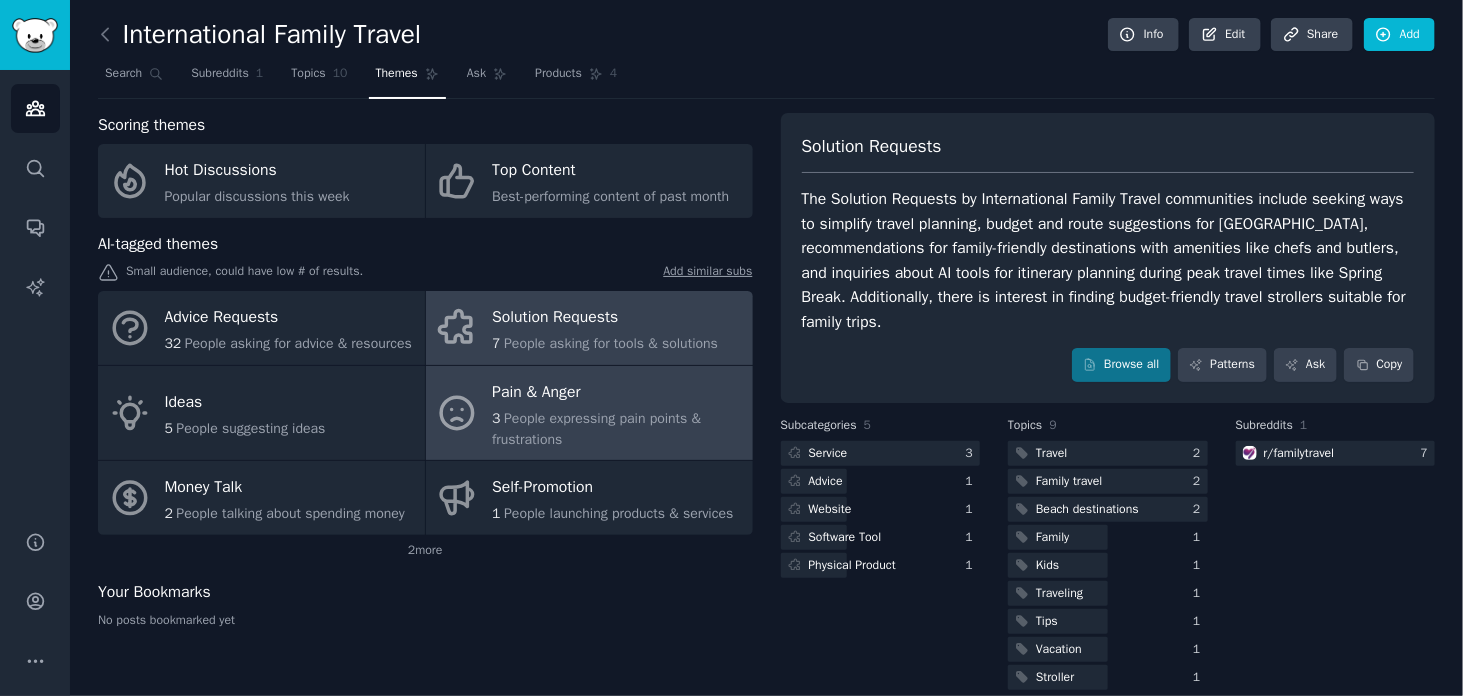 click on "Pain & Anger" at bounding box center [617, 392] 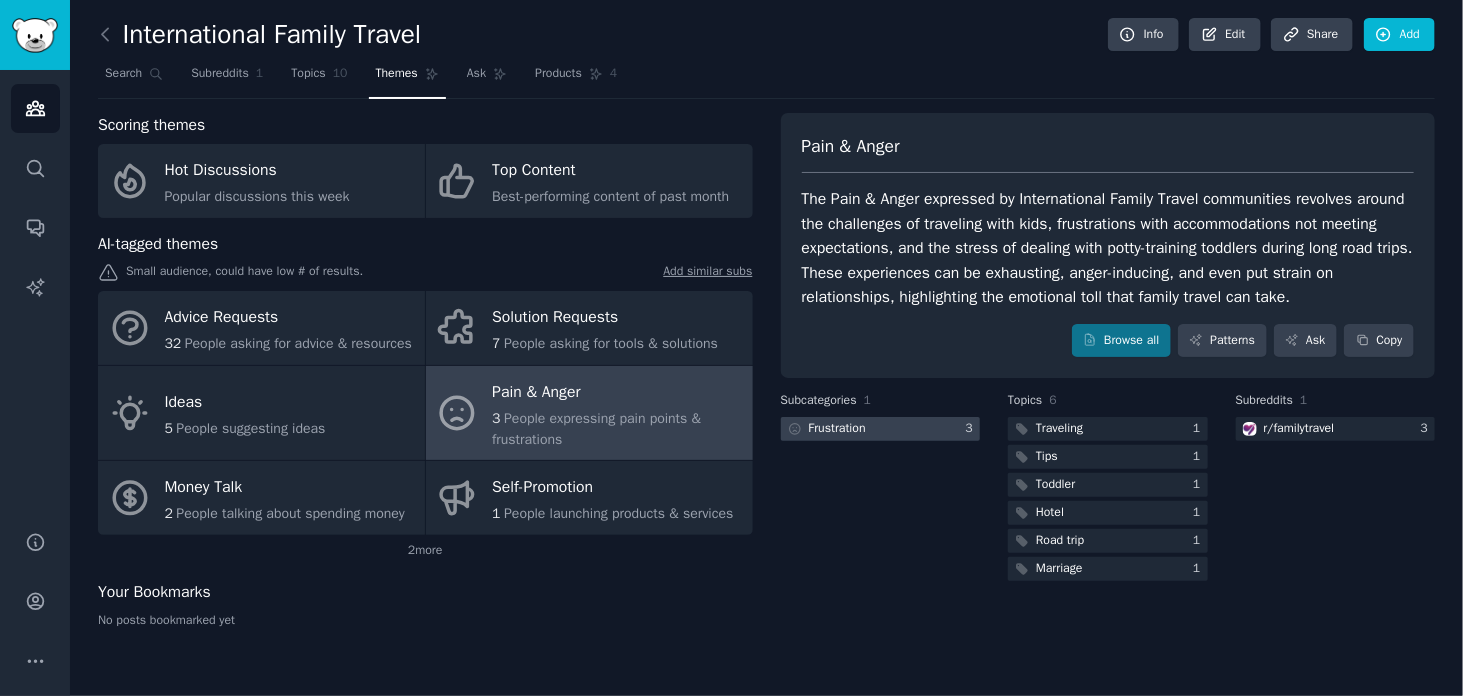click on "Frustration" at bounding box center [837, 429] 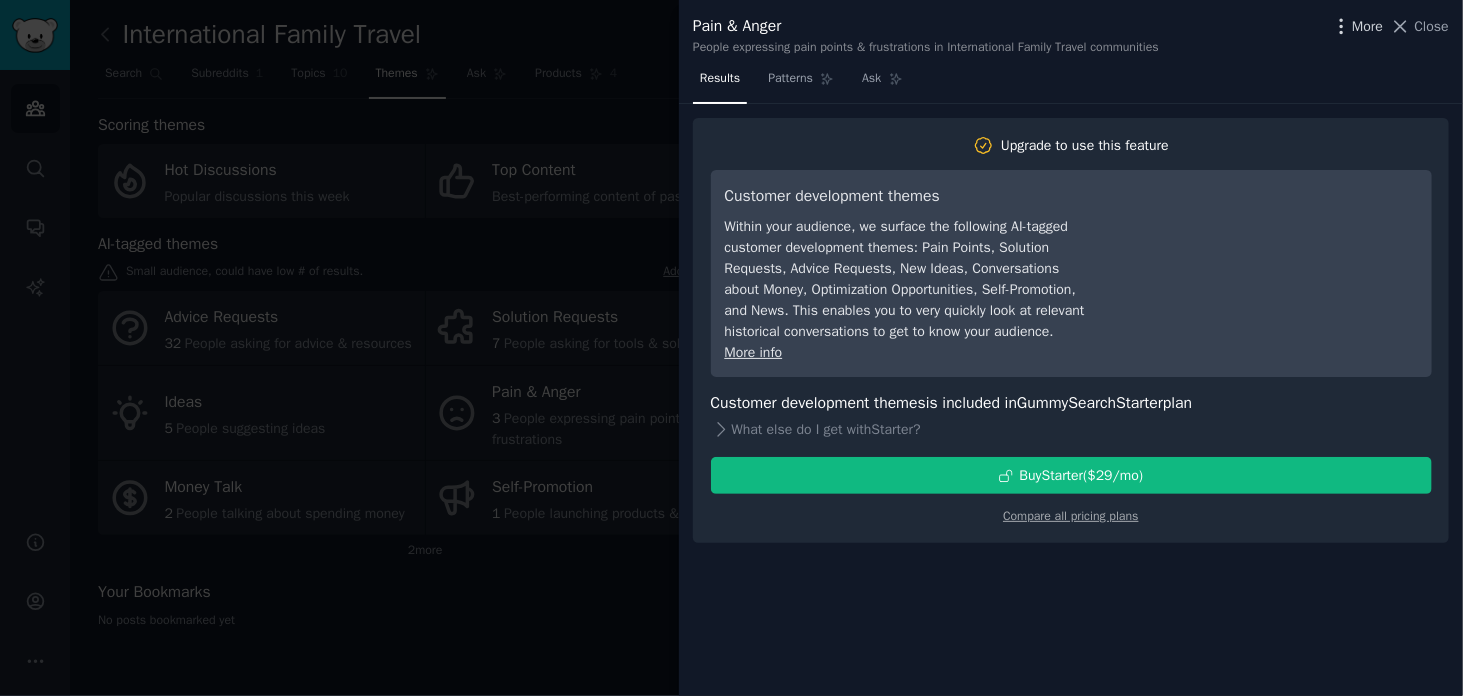 click on "More" at bounding box center (1367, 26) 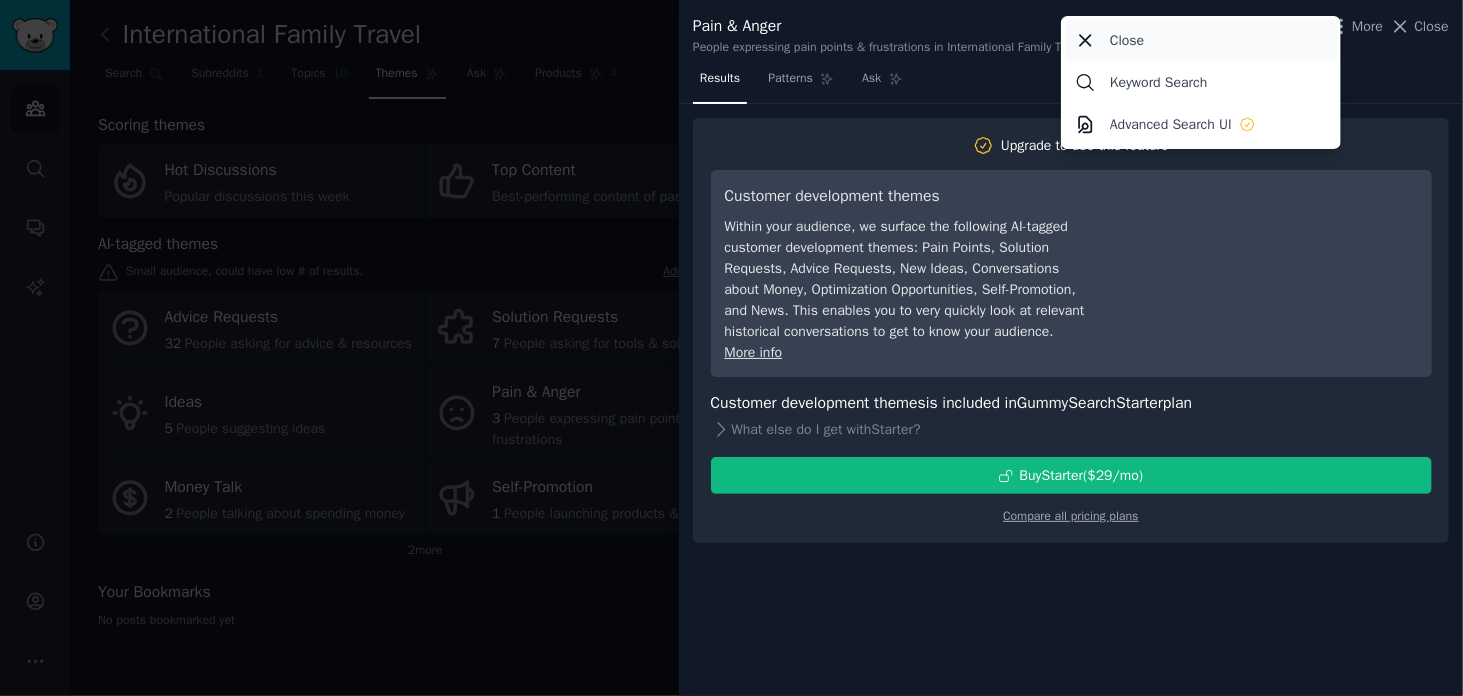 click on "Close" at bounding box center [1127, 40] 